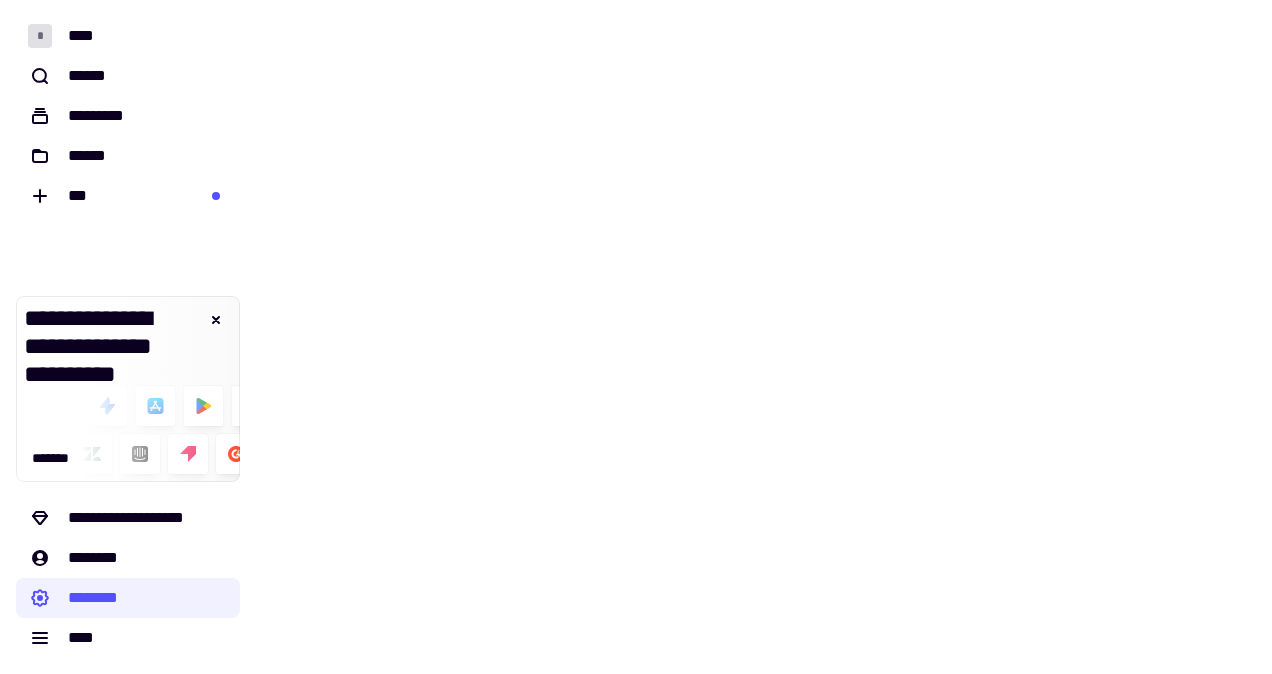 scroll, scrollTop: 0, scrollLeft: 0, axis: both 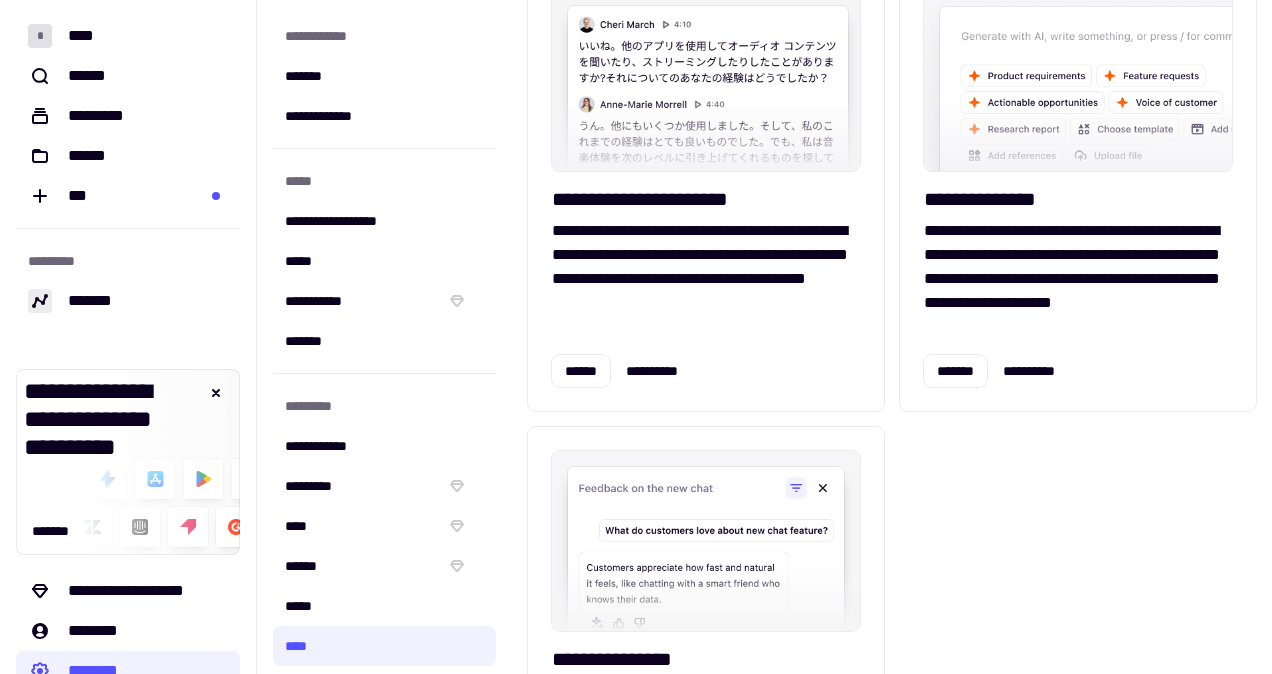click on "**********" at bounding box center [702, 199] 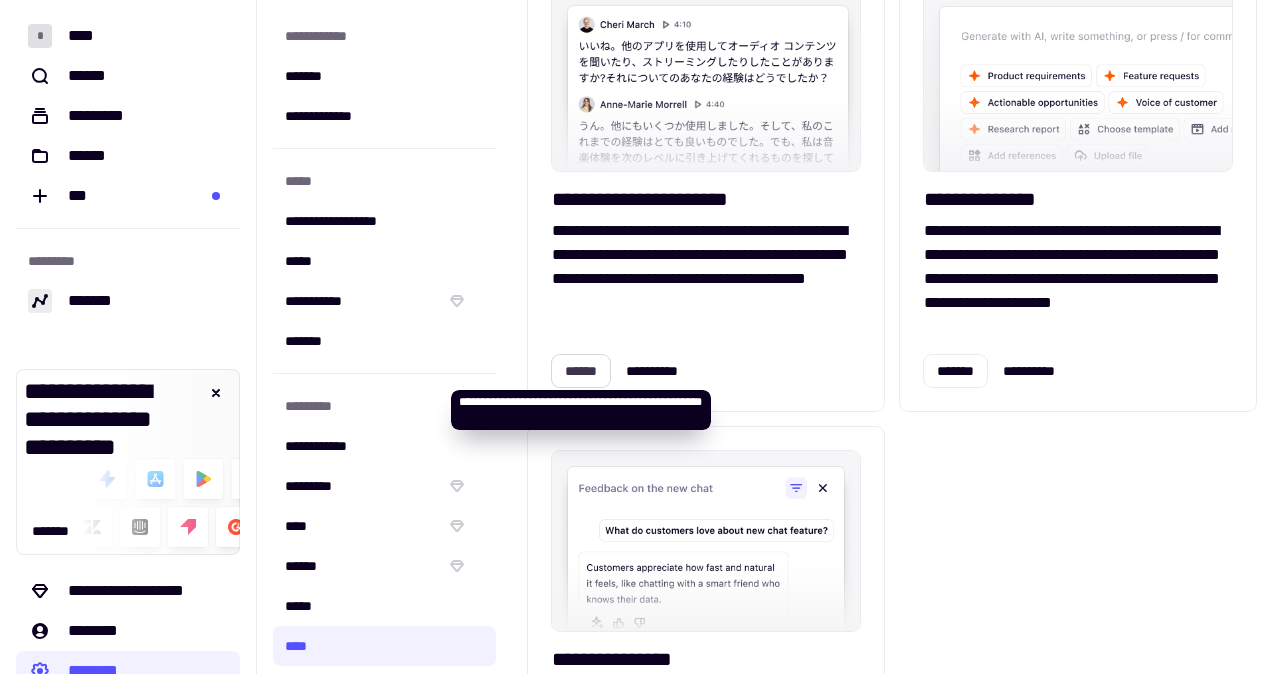 click on "******" 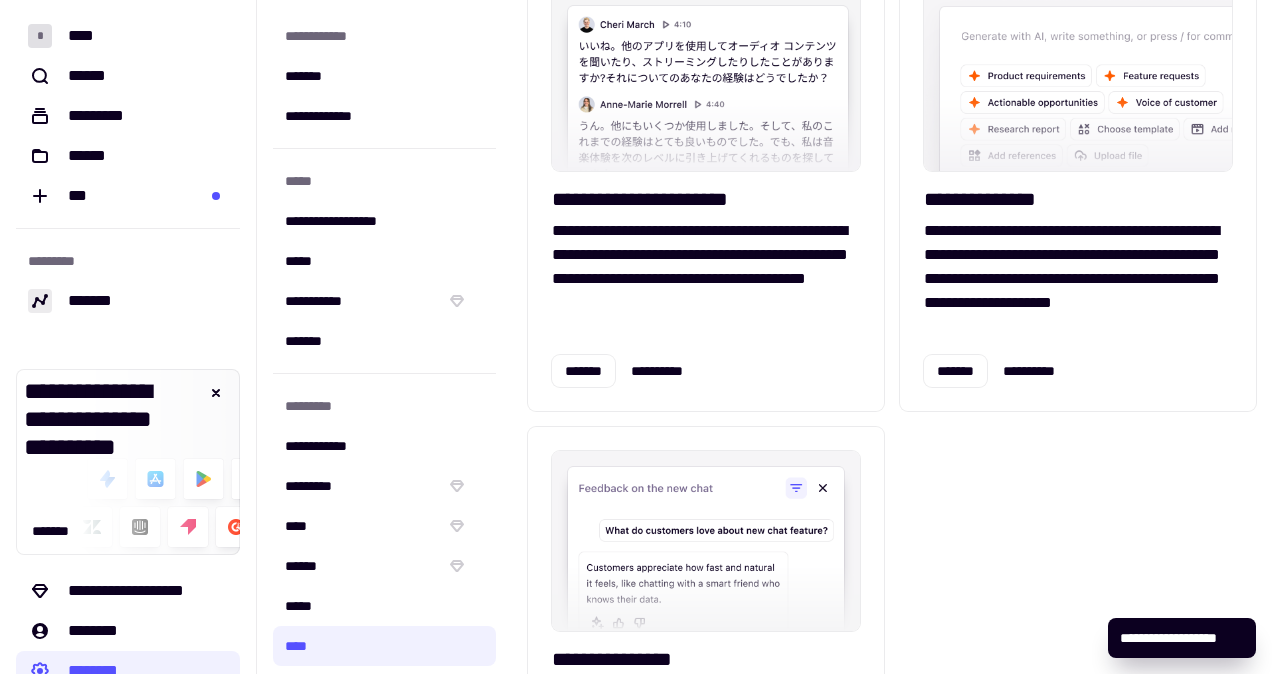 click on "**********" at bounding box center [1182, 638] 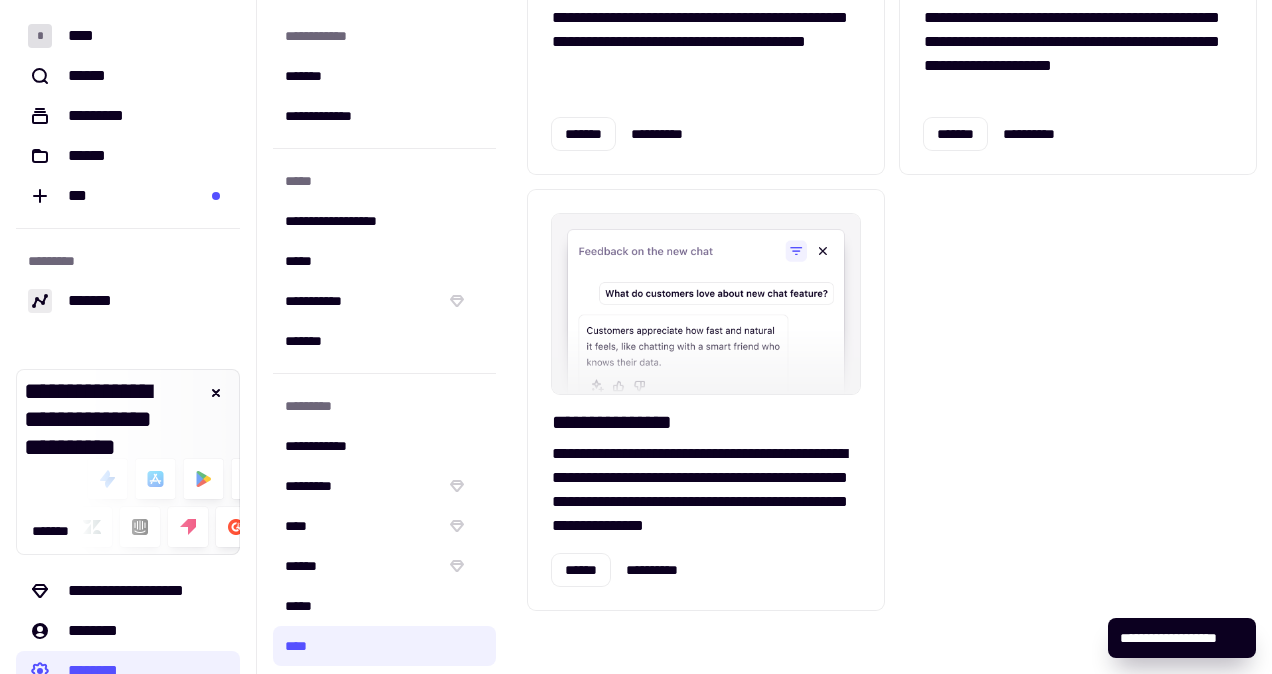 scroll, scrollTop: 336, scrollLeft: 0, axis: vertical 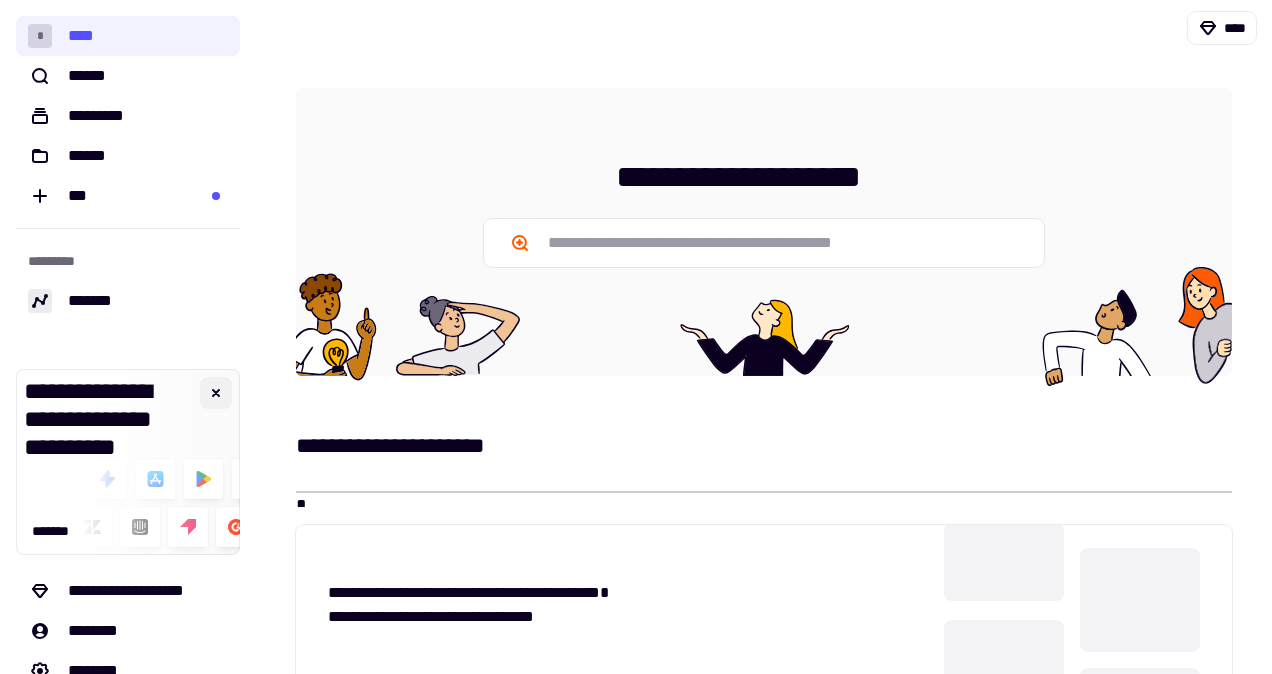 click 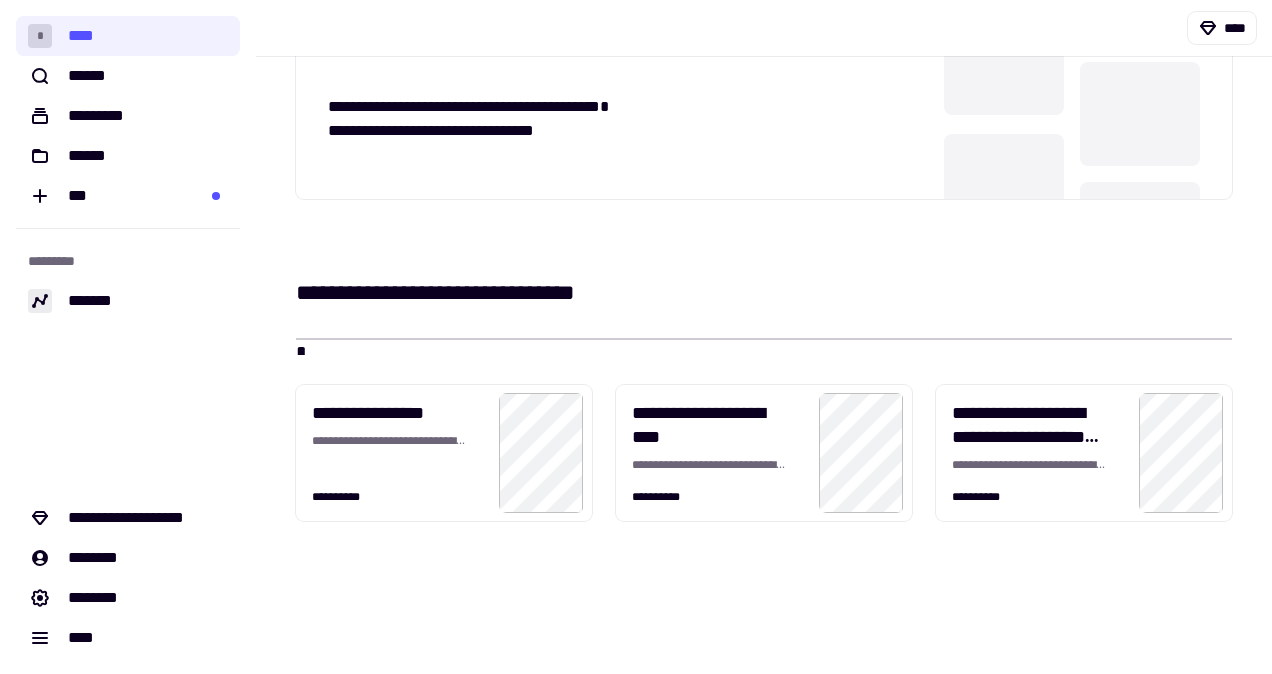 scroll, scrollTop: 550, scrollLeft: 0, axis: vertical 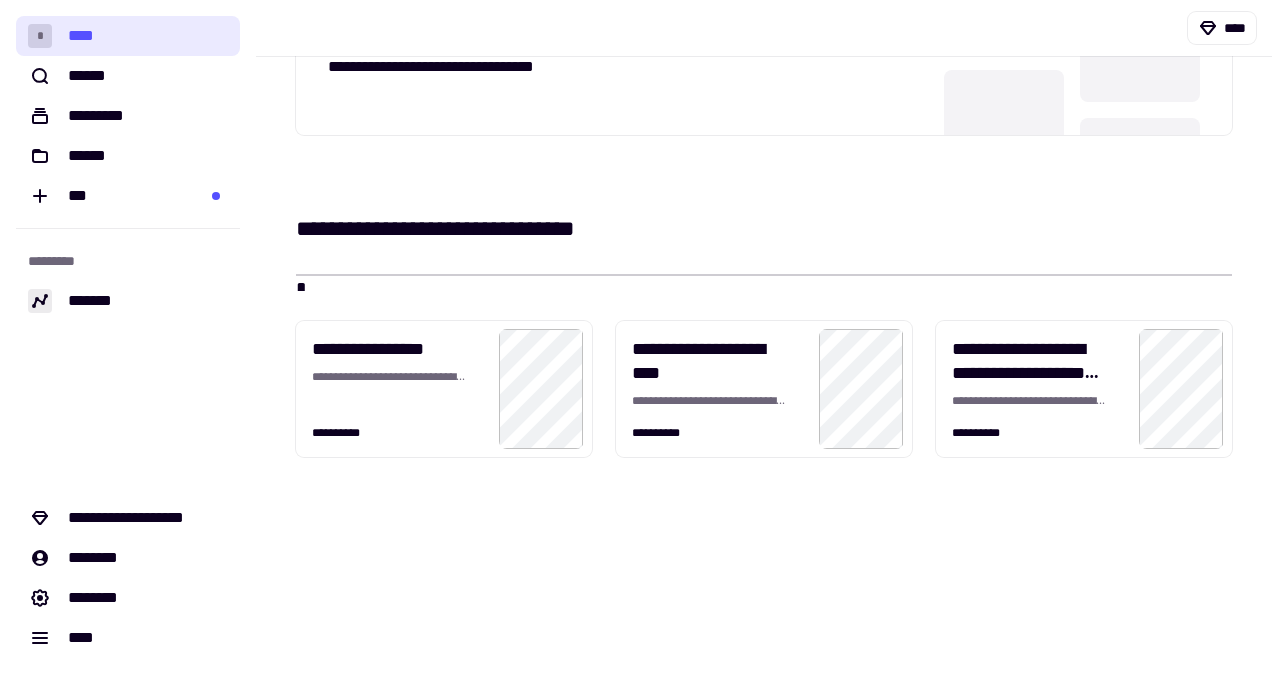 click on "* ****" 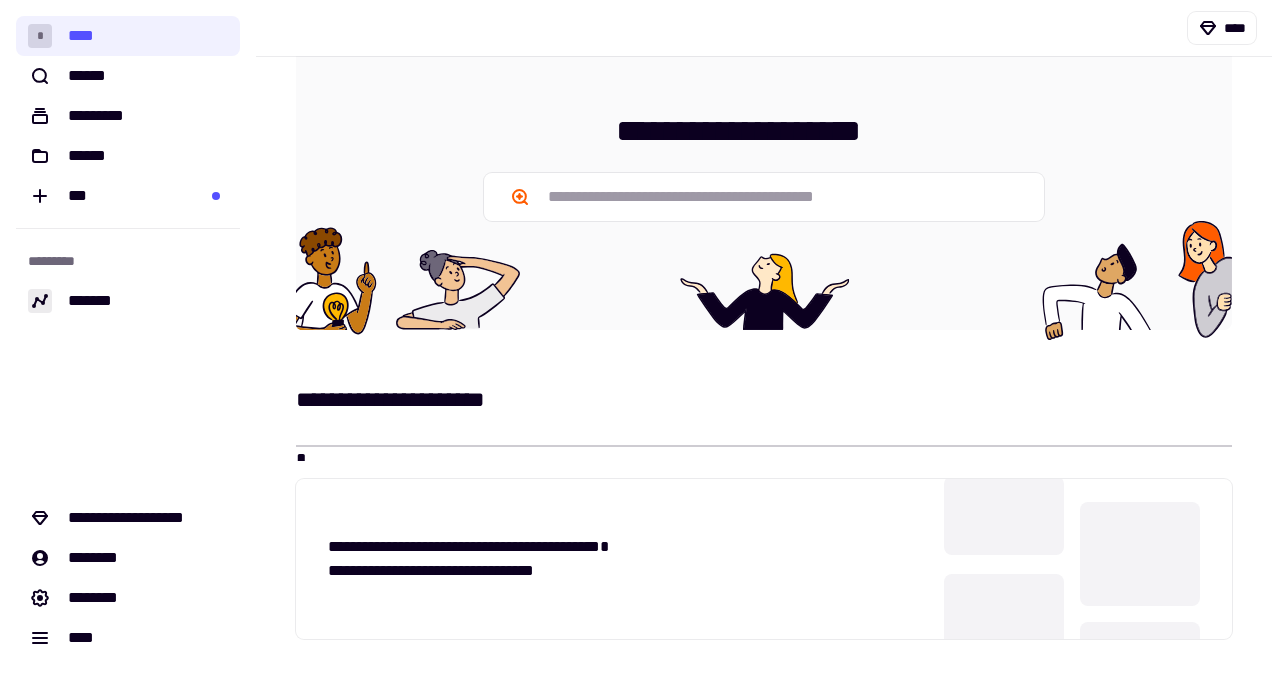 scroll, scrollTop: 0, scrollLeft: 0, axis: both 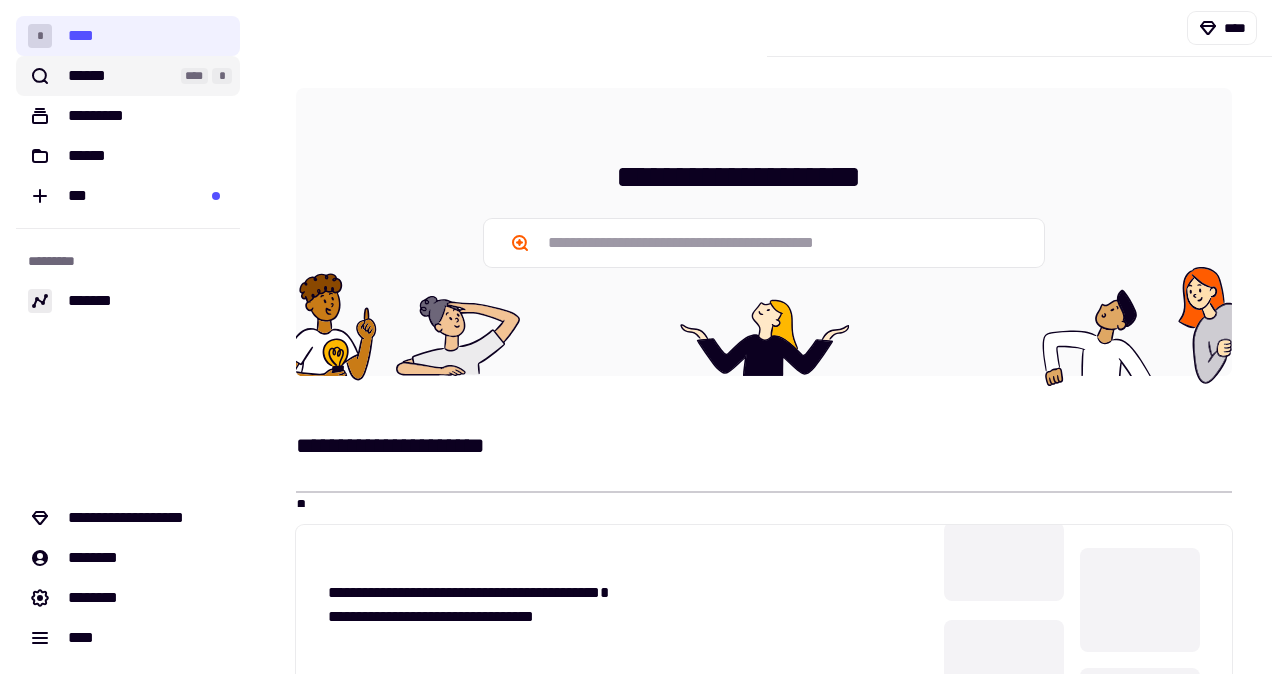 click on "******" 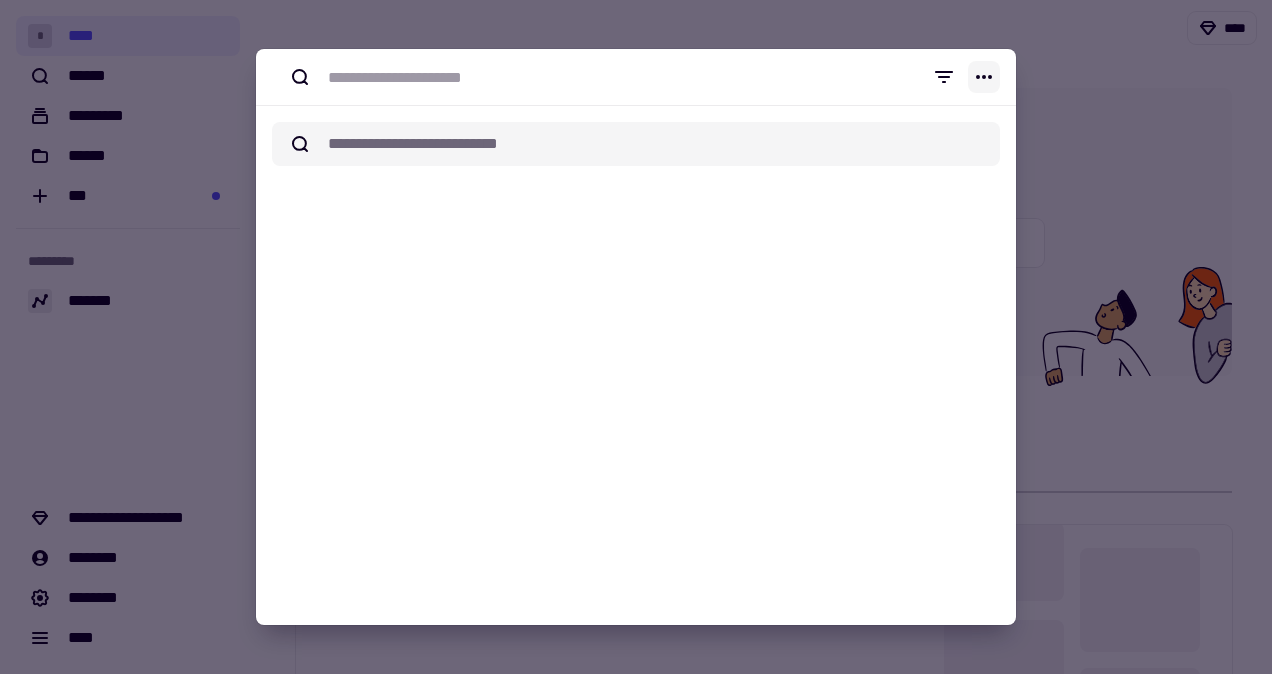 click 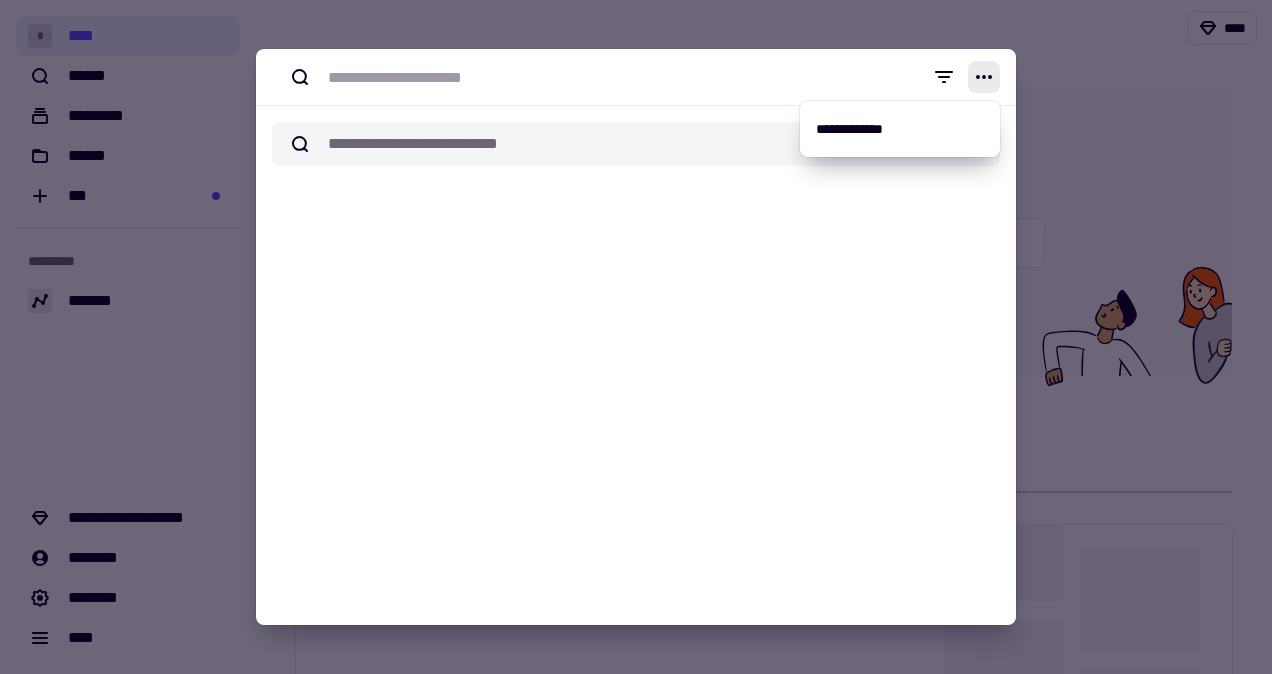 click at bounding box center (636, 337) 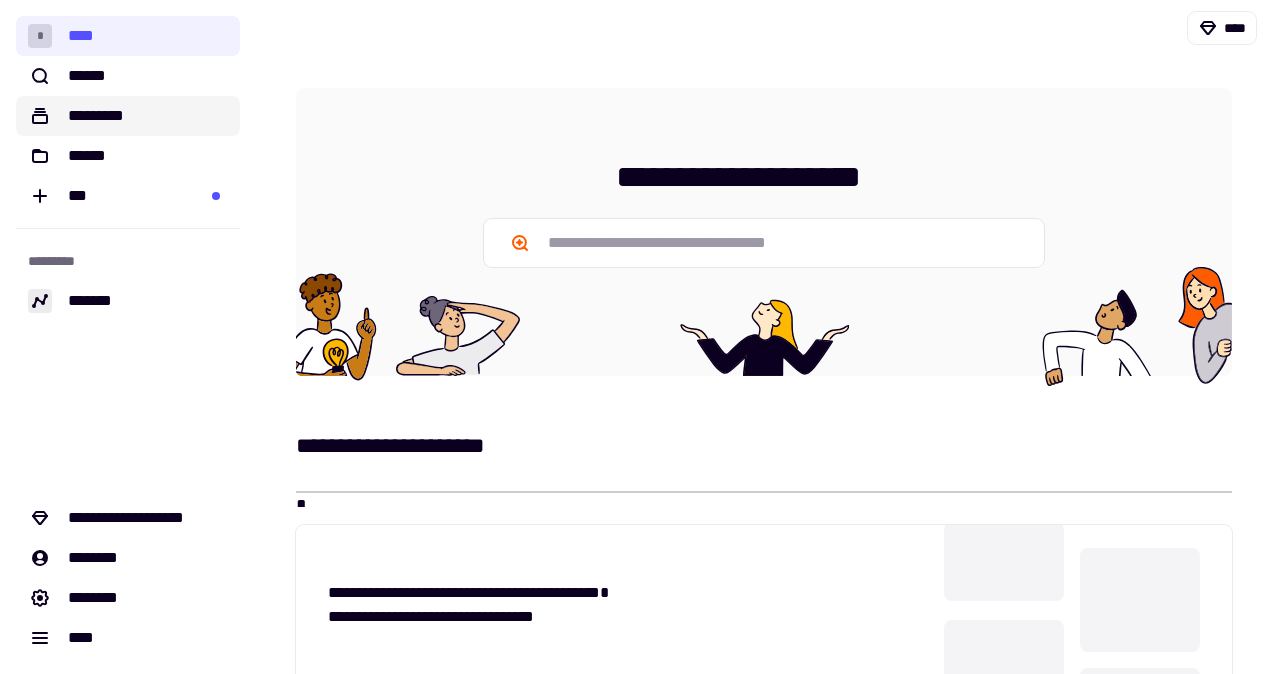 click on "*********" 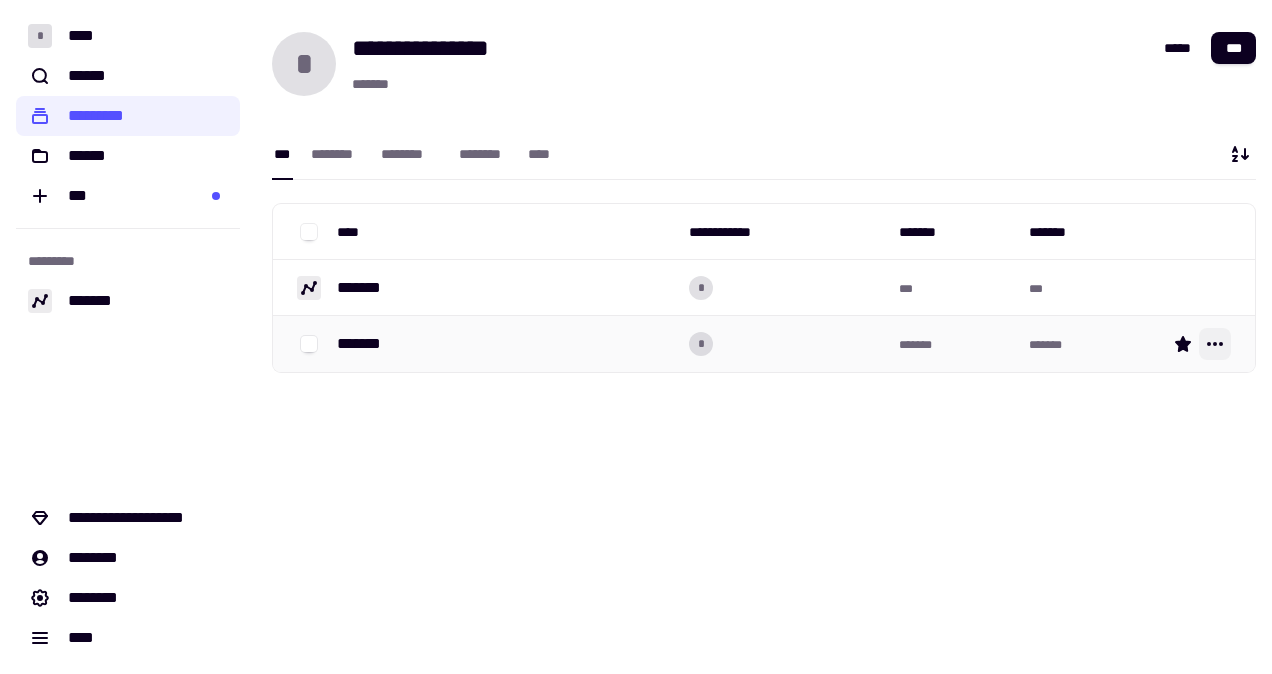 click 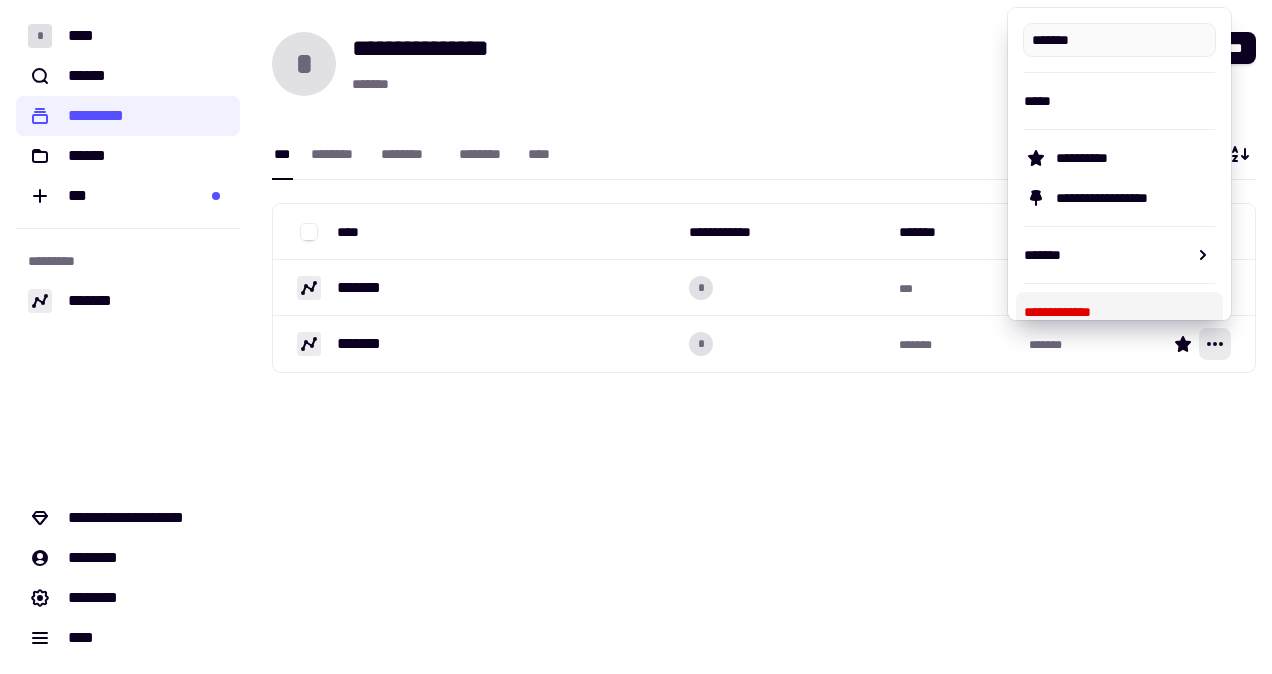 scroll, scrollTop: 20, scrollLeft: 0, axis: vertical 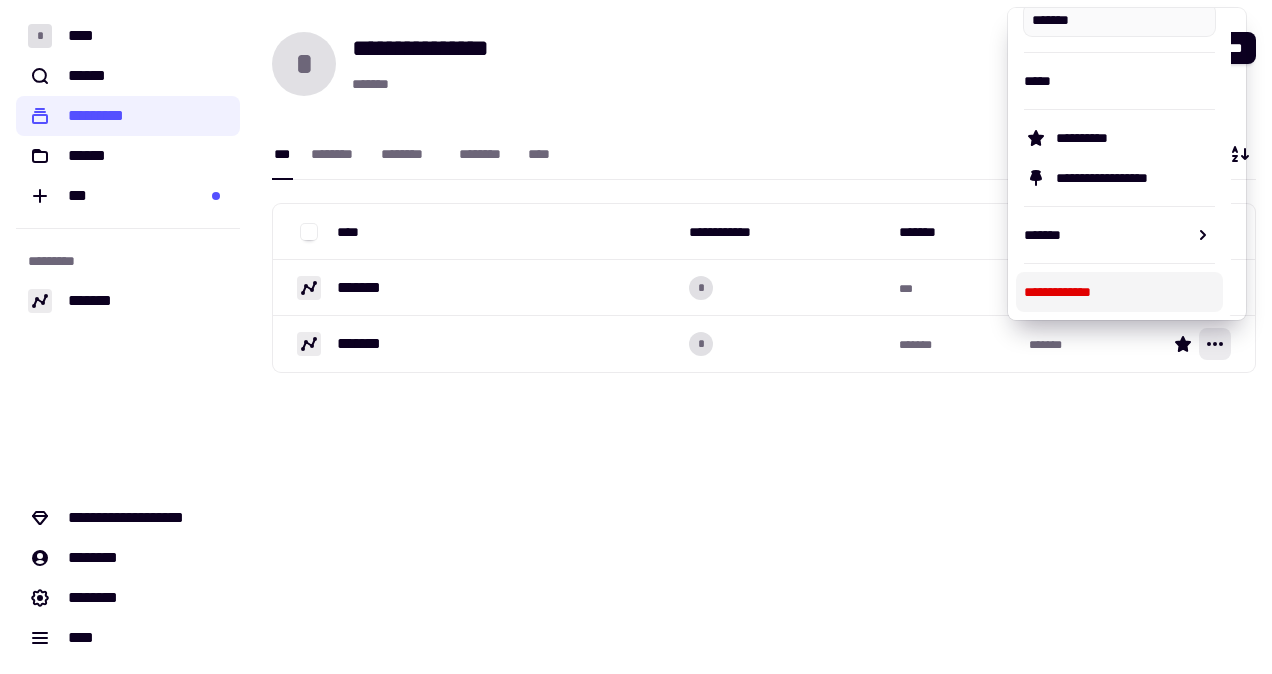 click on "**********" at bounding box center (1119, 292) 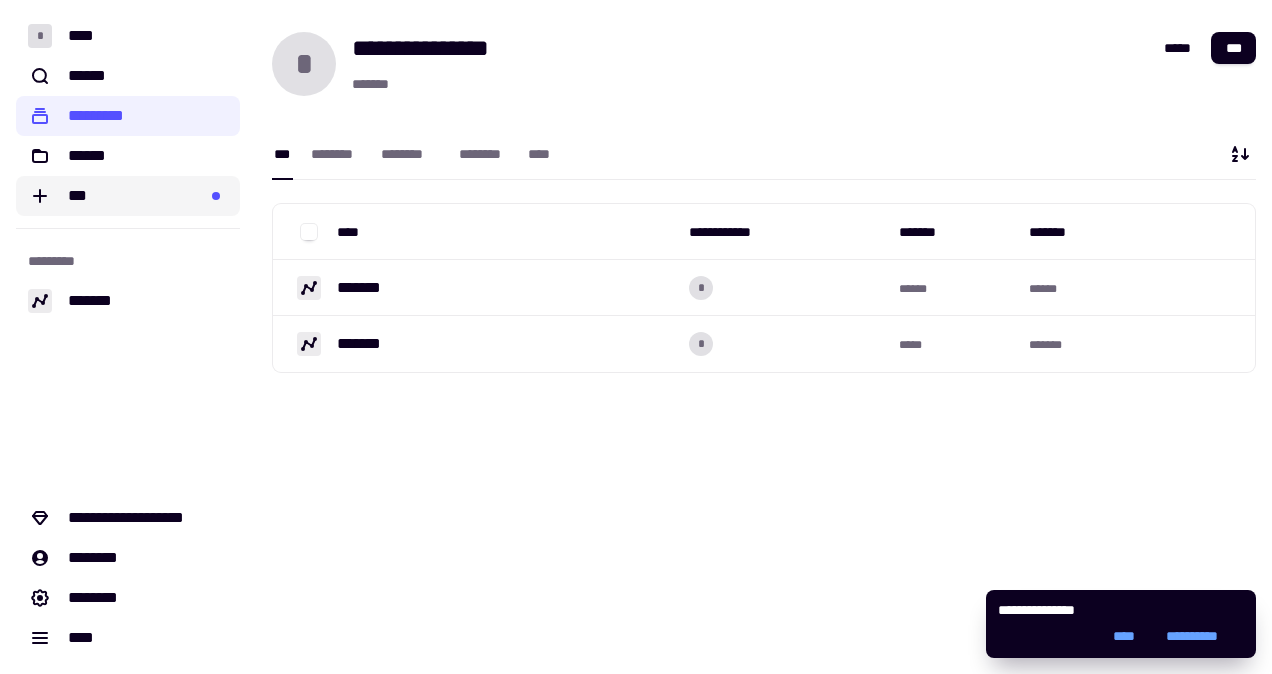 click on "***" 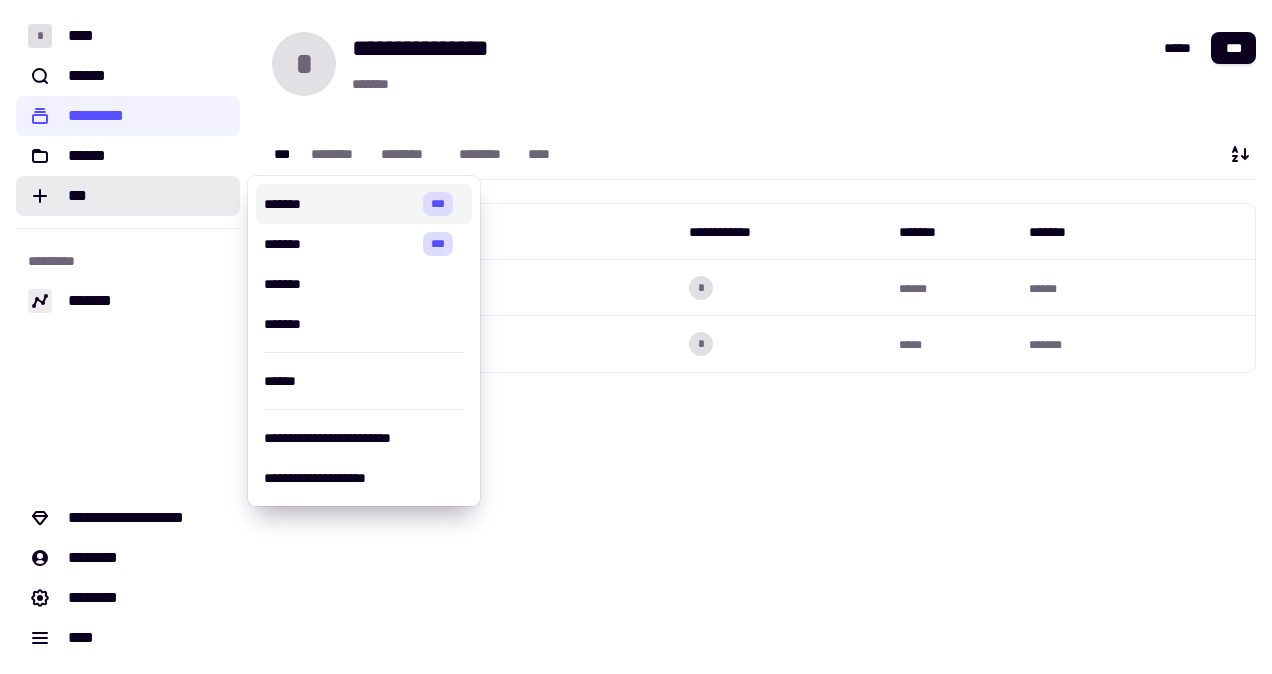 click on "*******" at bounding box center [339, 204] 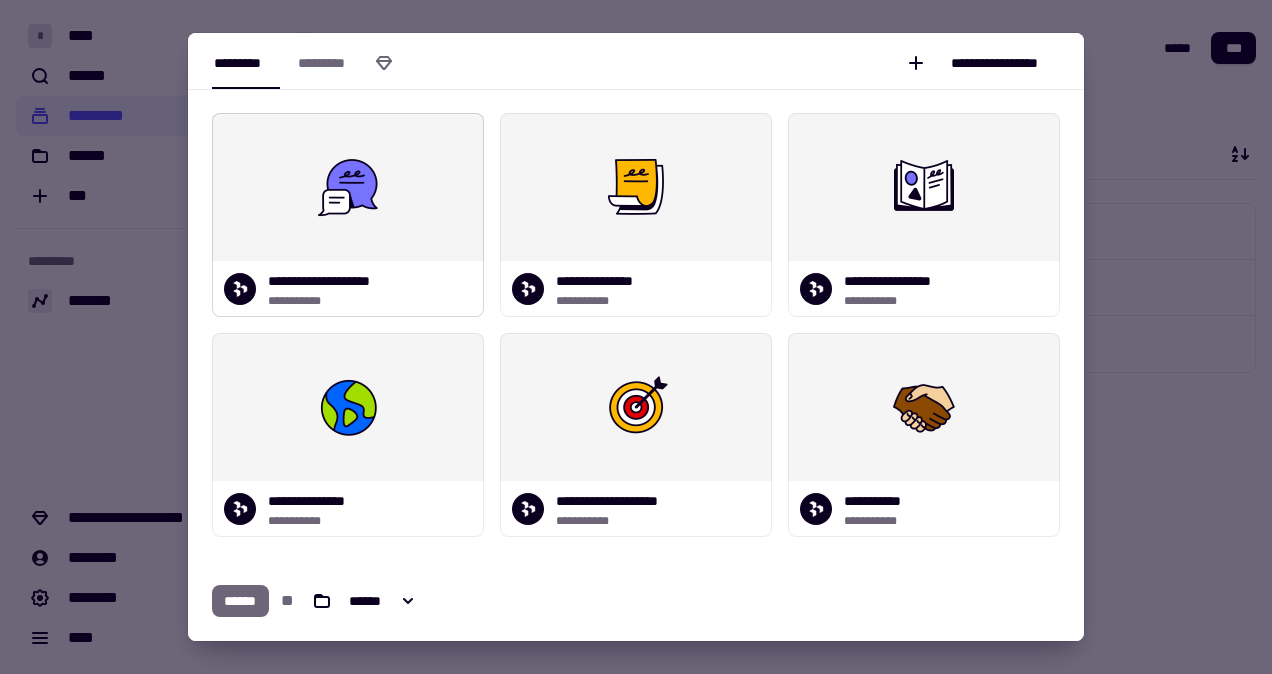 click at bounding box center (348, 187) 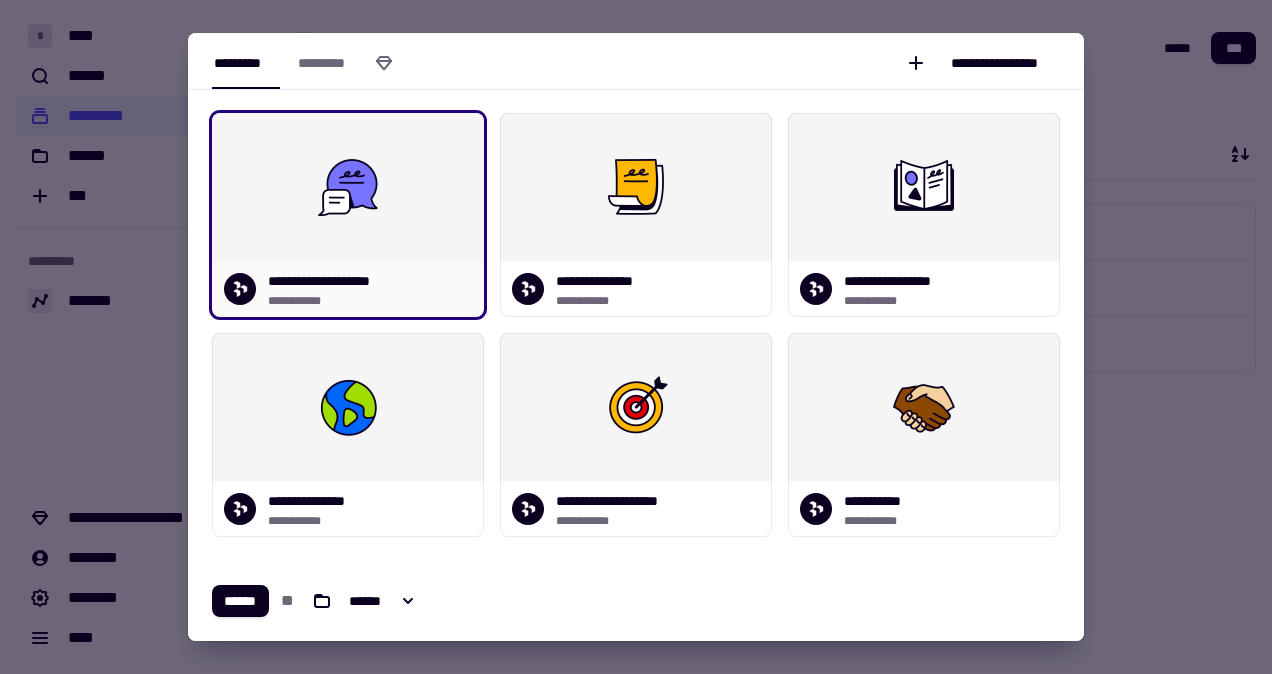 click at bounding box center (348, 187) 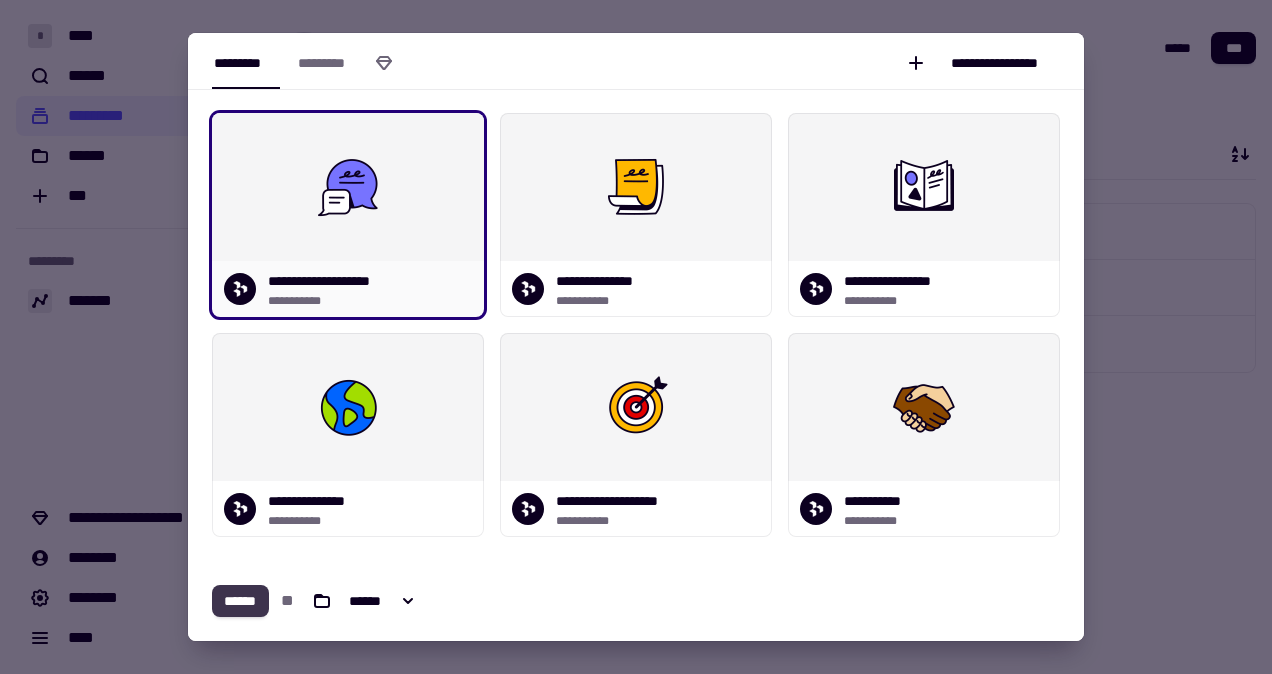 click on "******" 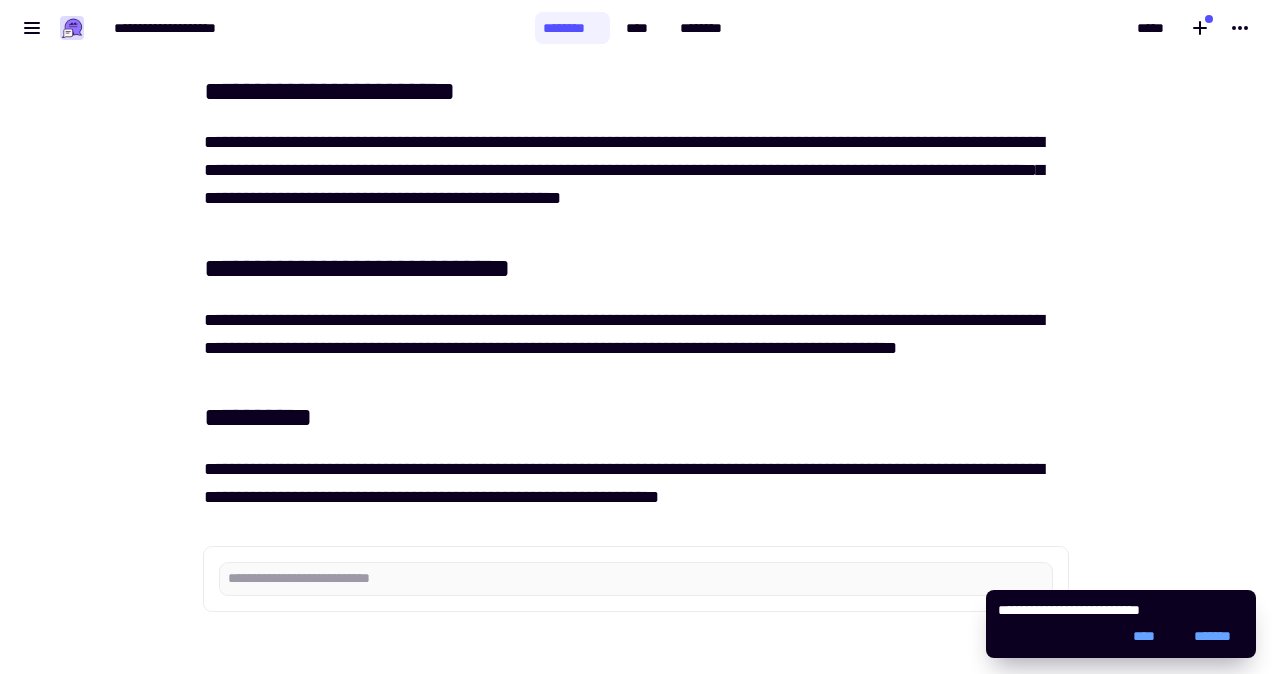 scroll, scrollTop: 0, scrollLeft: 0, axis: both 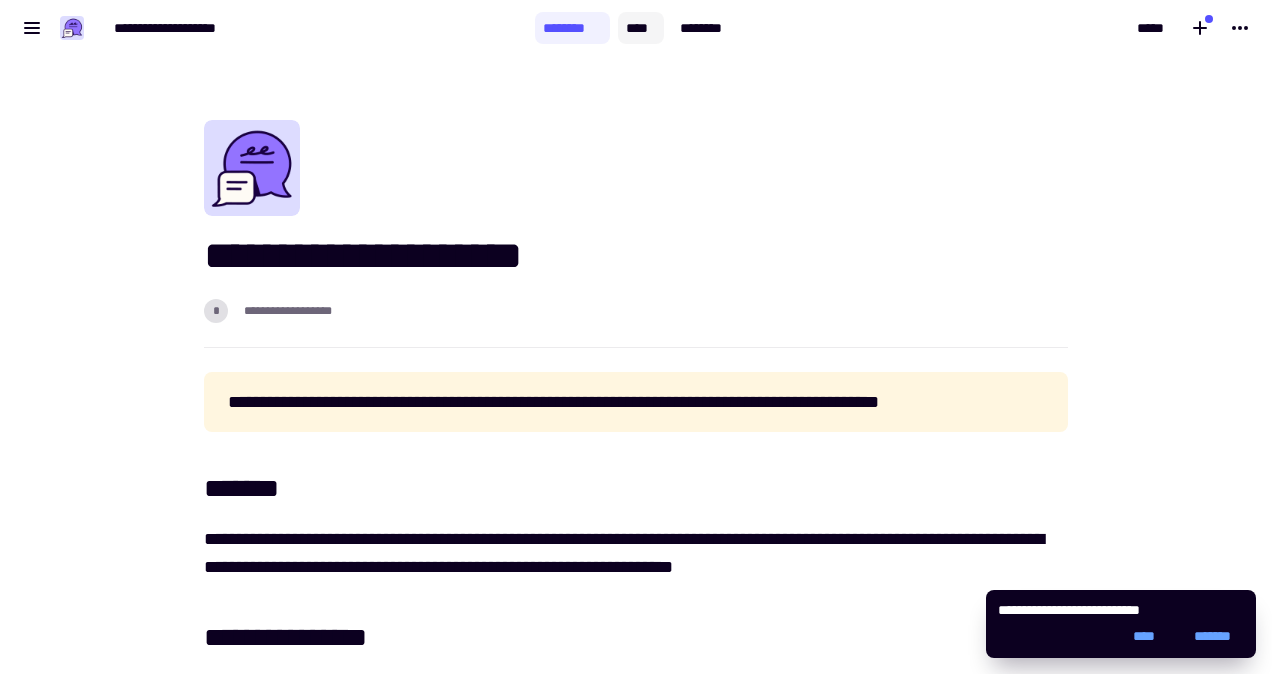 click on "****" 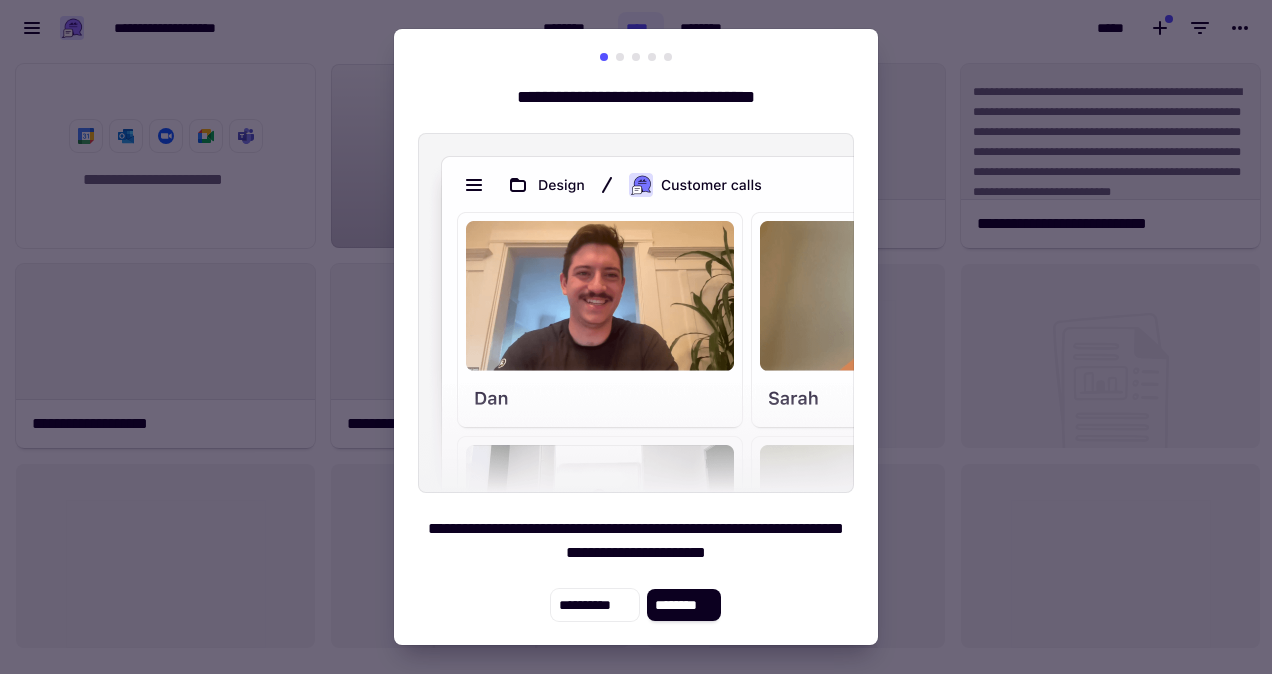 scroll, scrollTop: 602, scrollLeft: 1256, axis: both 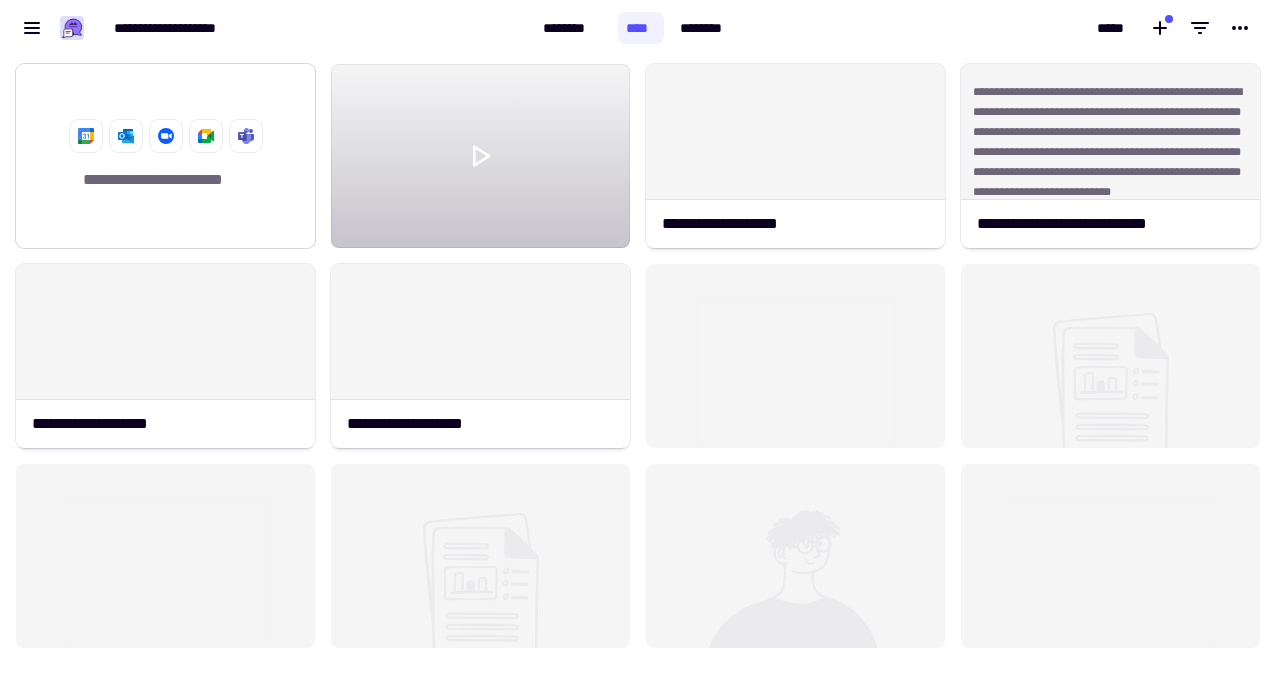 click on "**********" 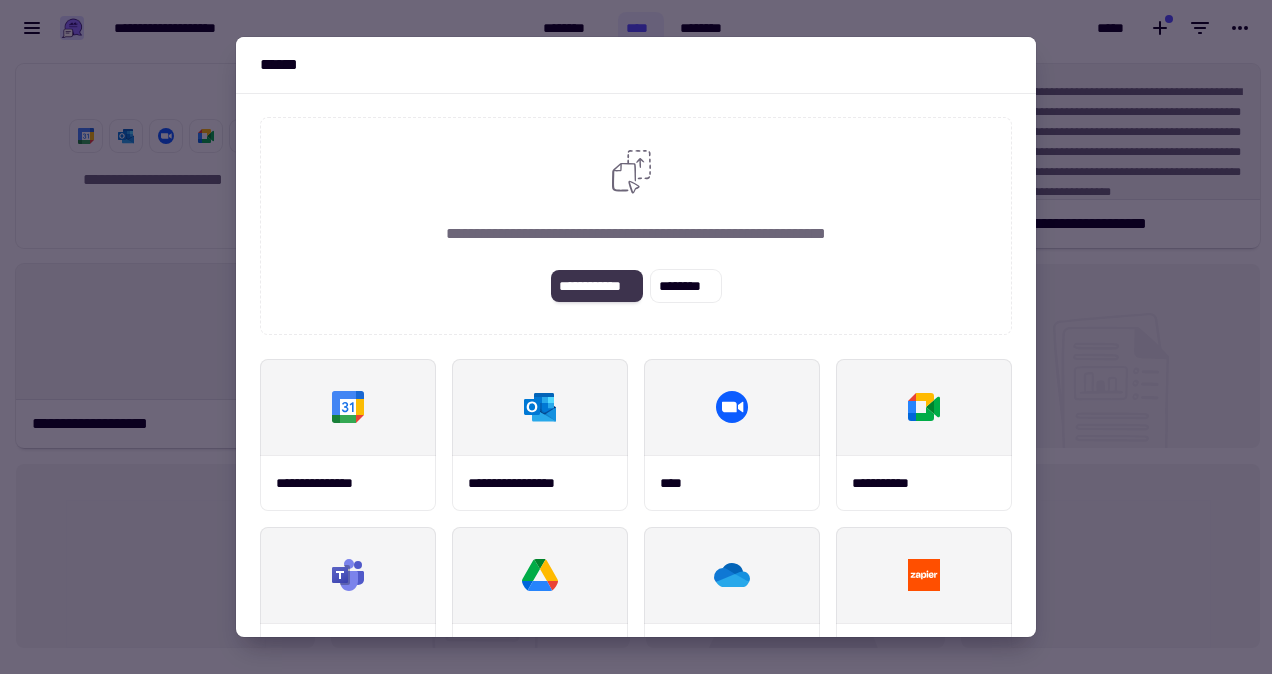 click on "**********" 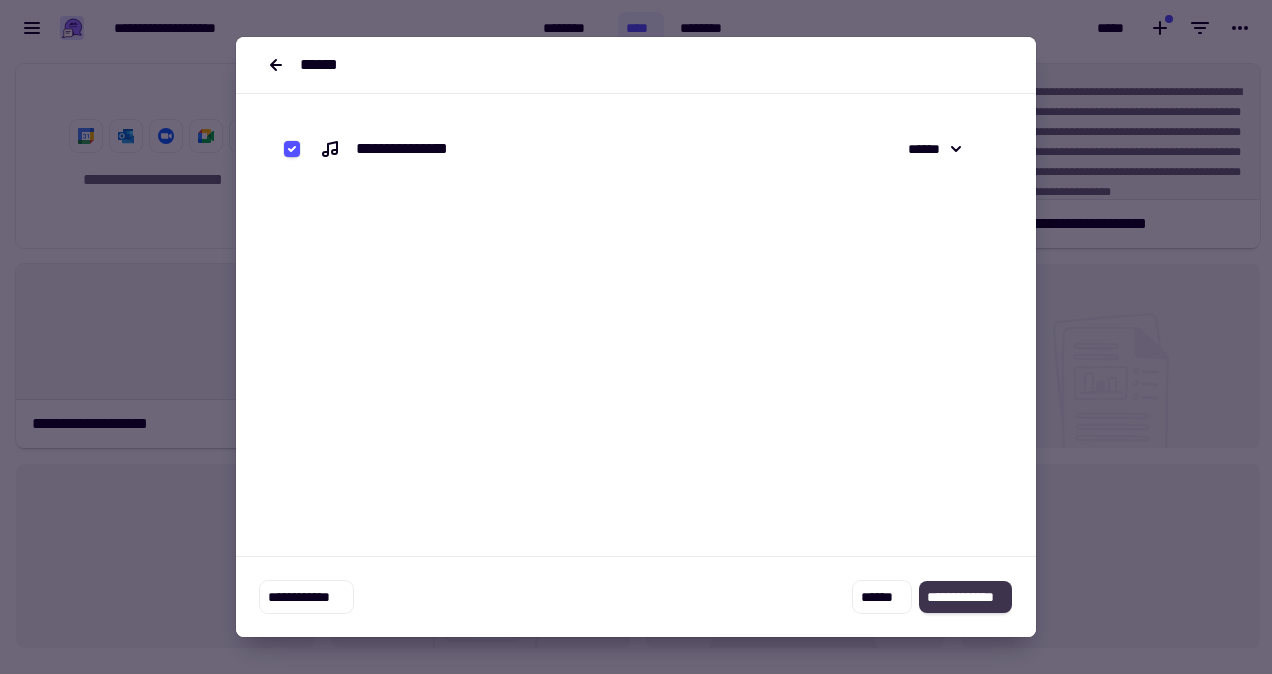 click on "**********" 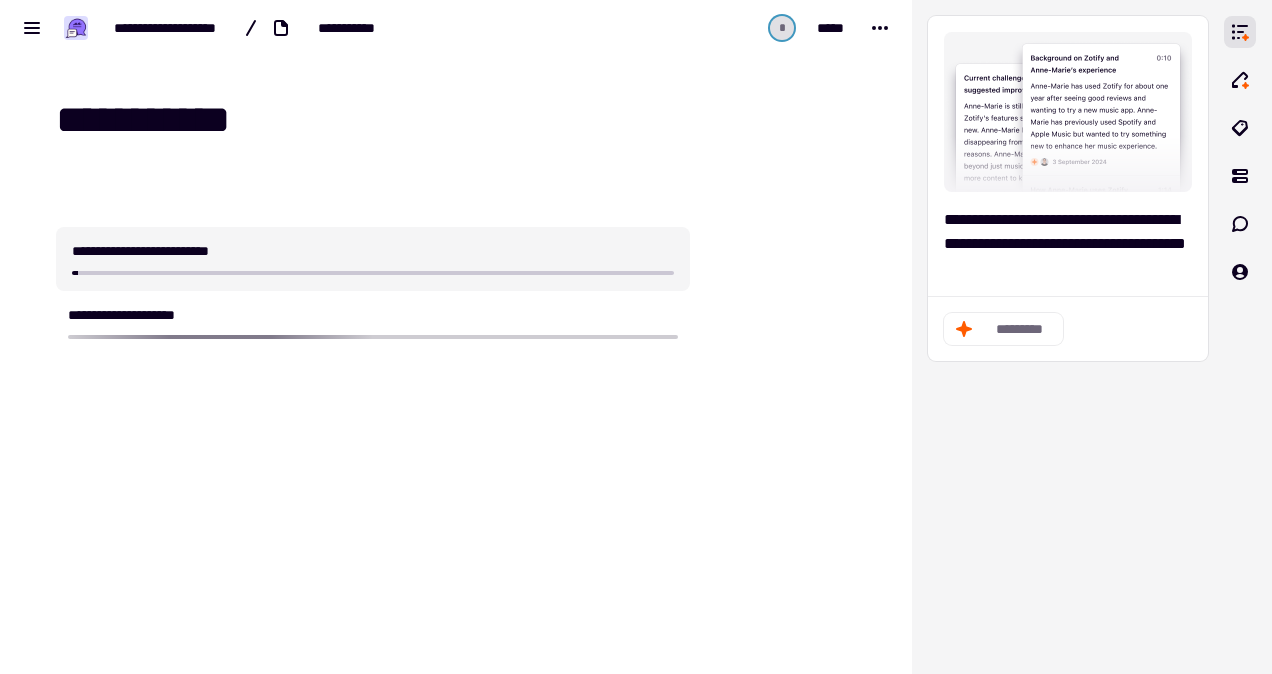 click at bounding box center [787, 360] 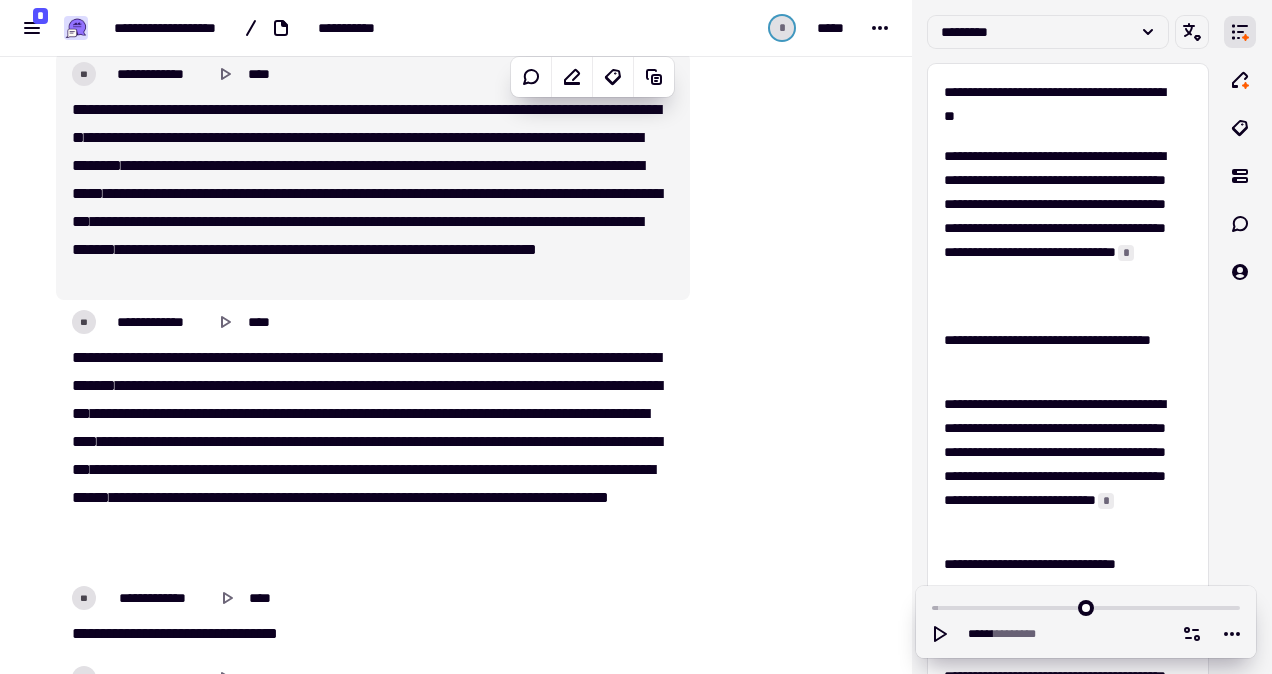scroll, scrollTop: 294, scrollLeft: 0, axis: vertical 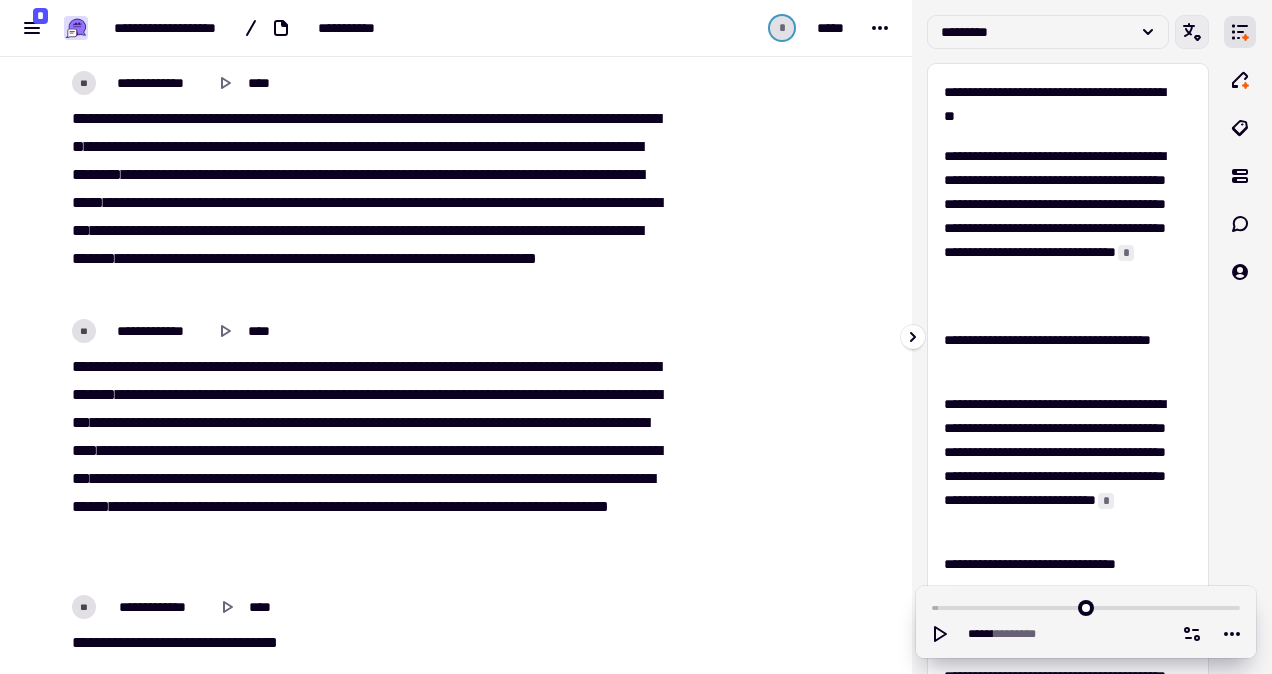 click 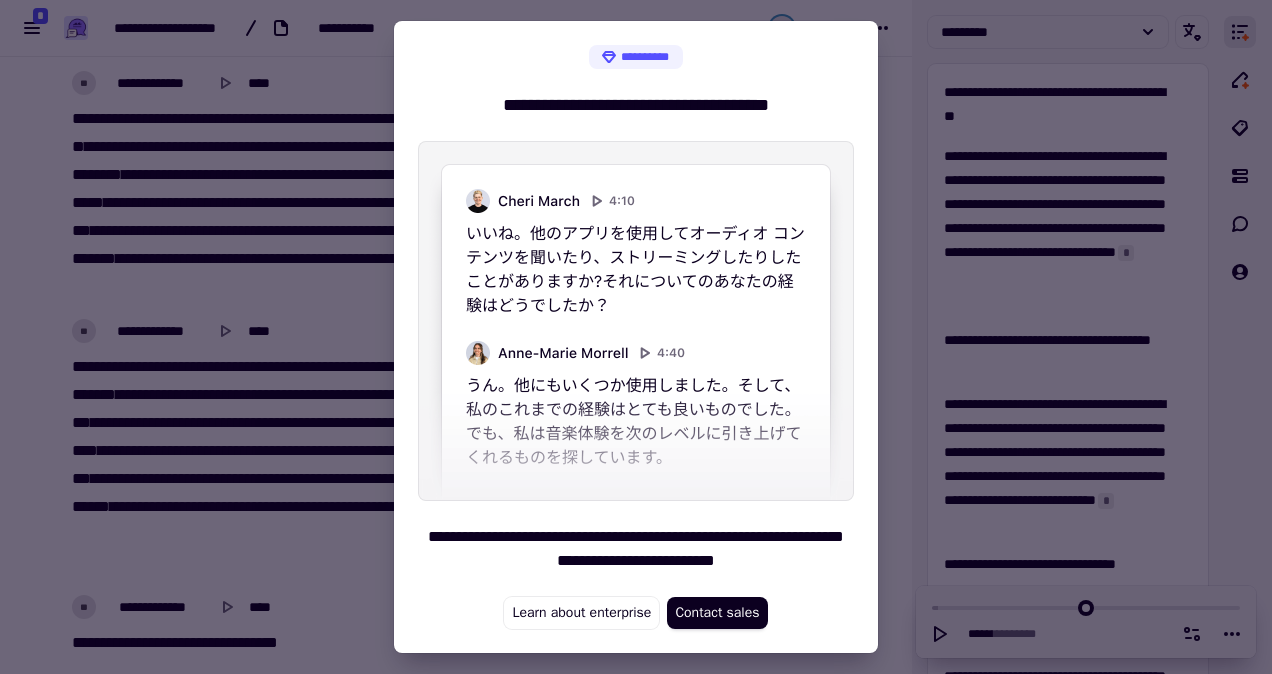 click at bounding box center [636, 337] 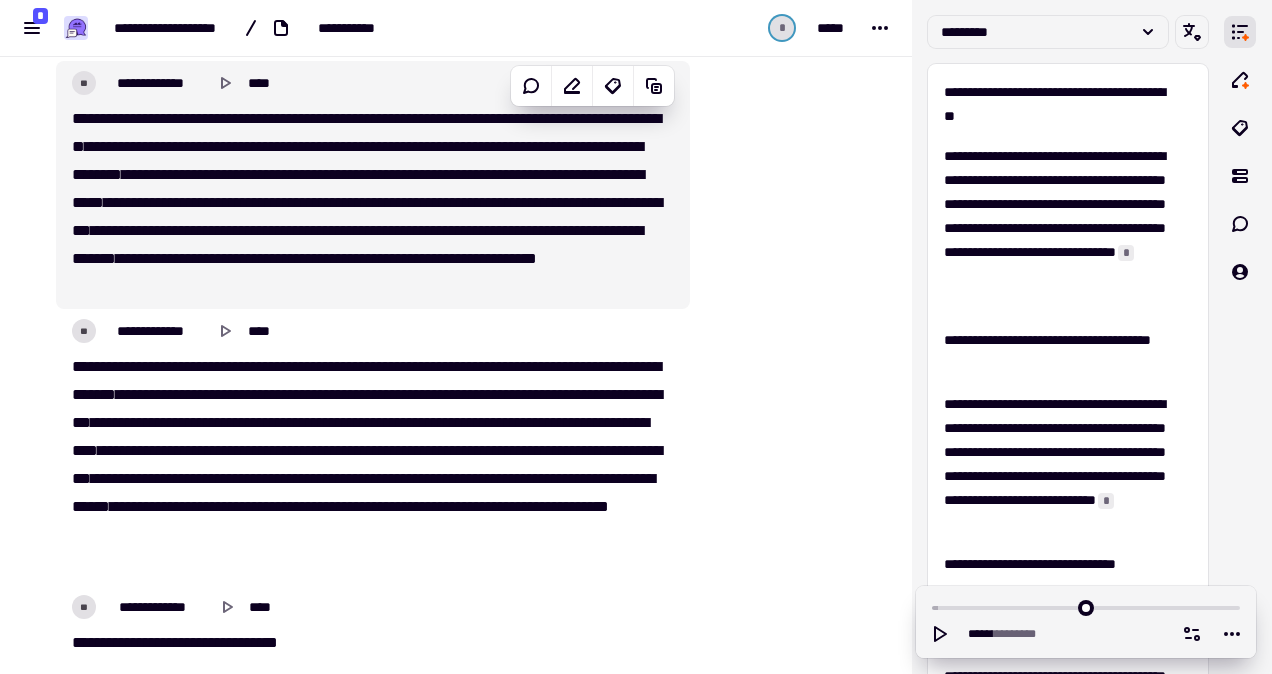 scroll, scrollTop: 0, scrollLeft: 0, axis: both 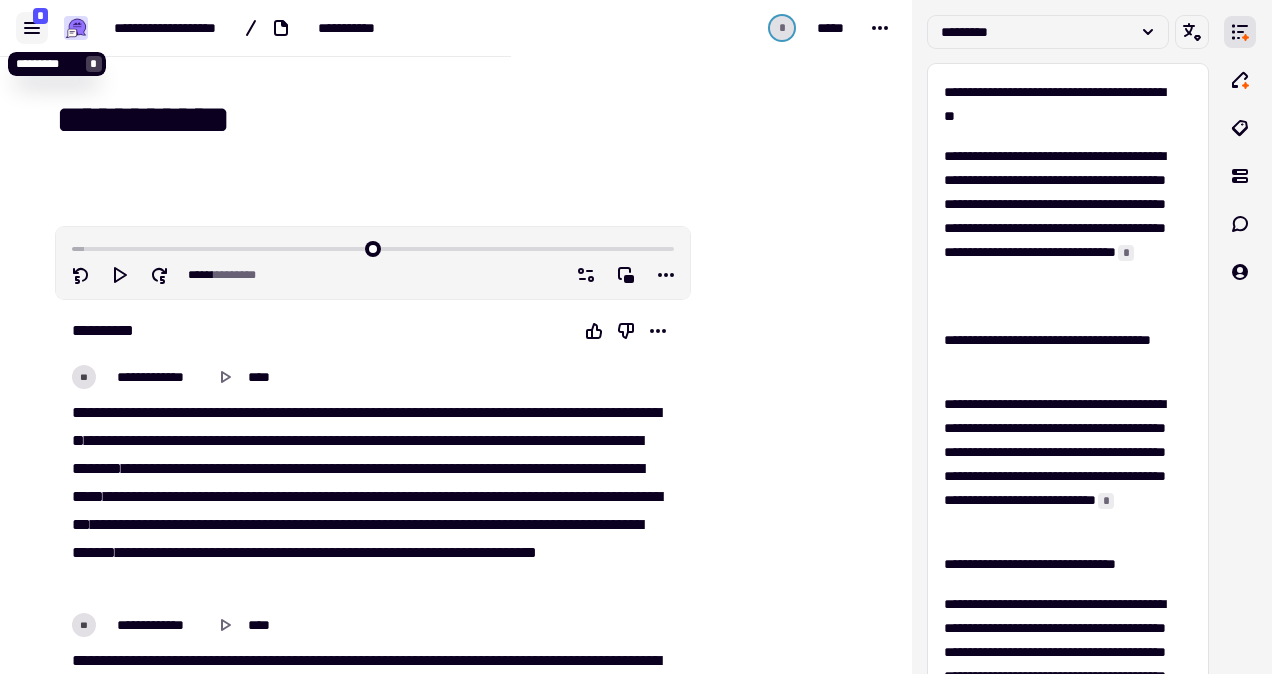 click 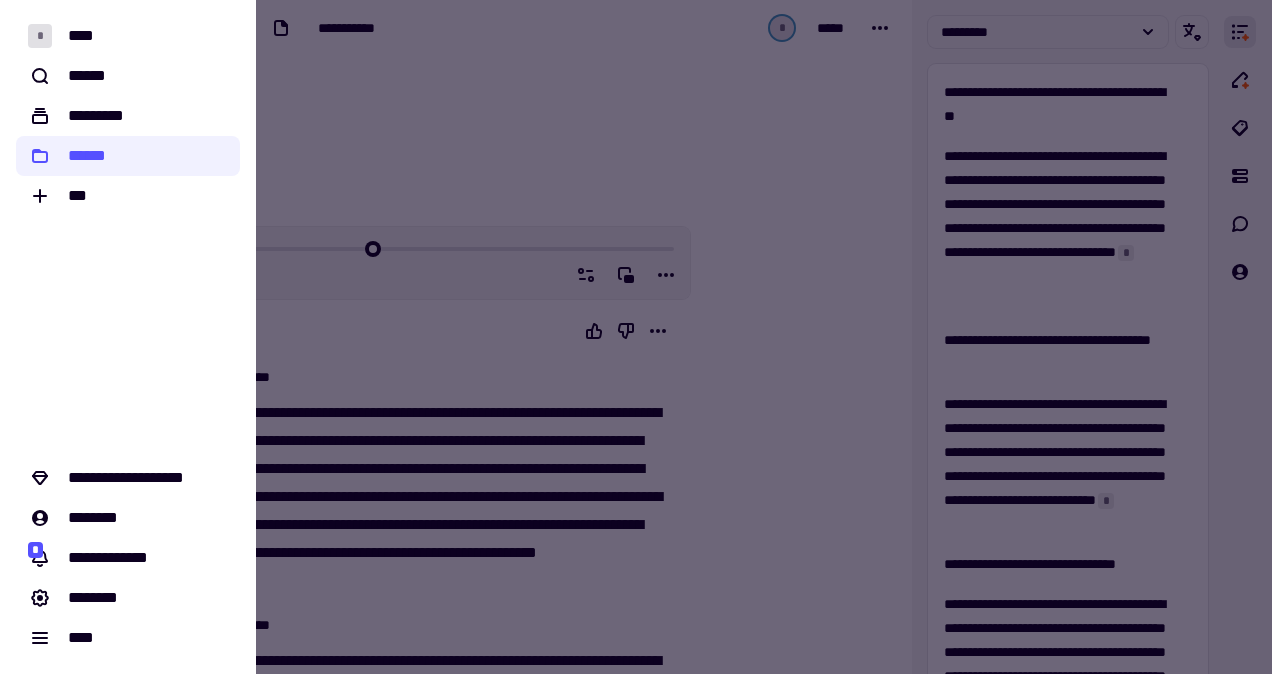 click at bounding box center [636, 337] 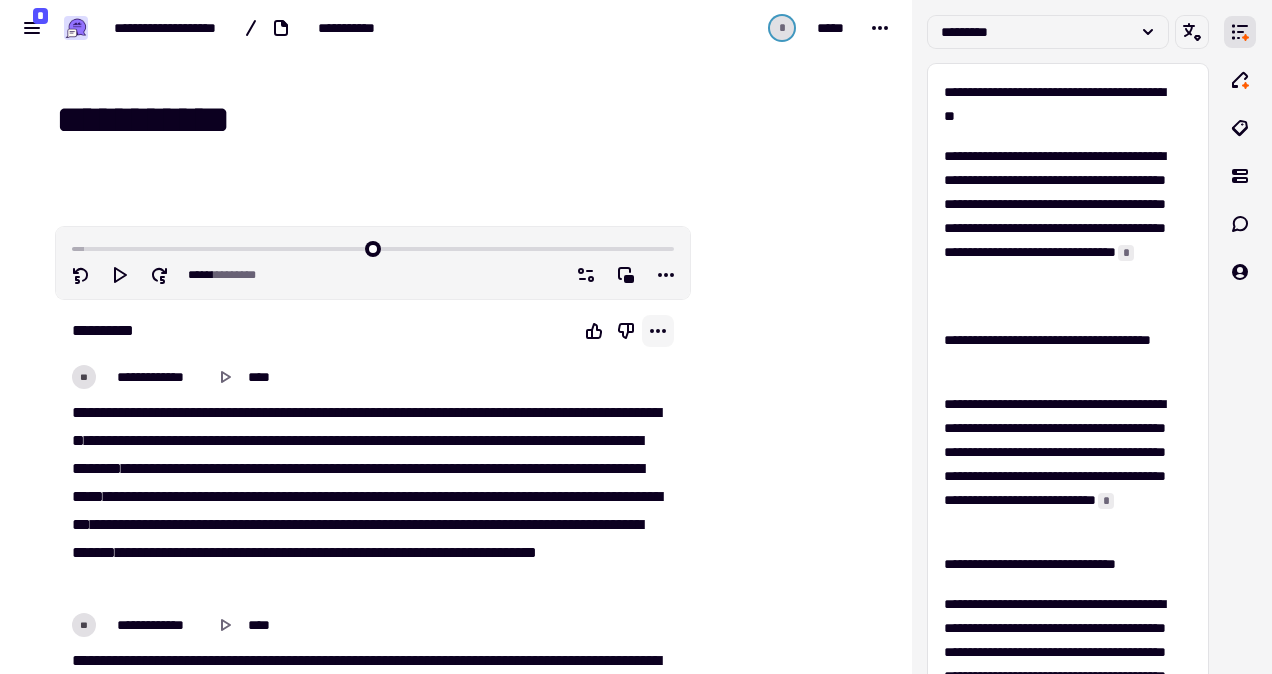 click 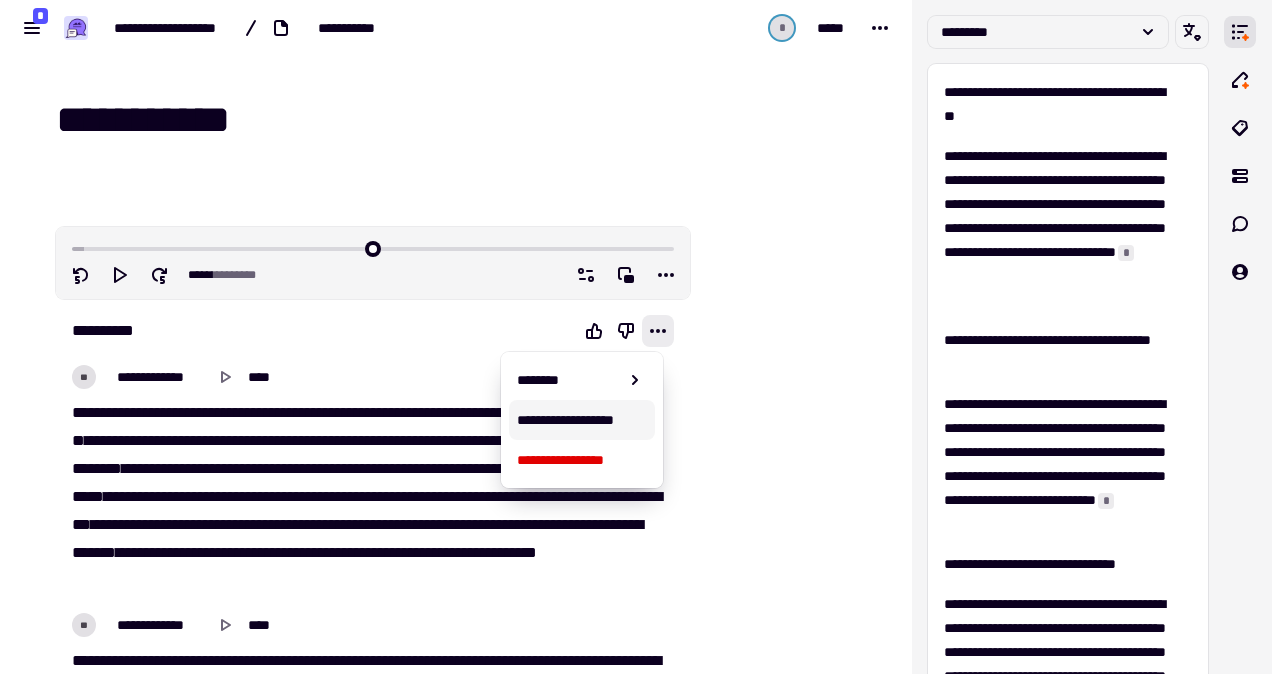 click on "**********" at bounding box center [581, 420] 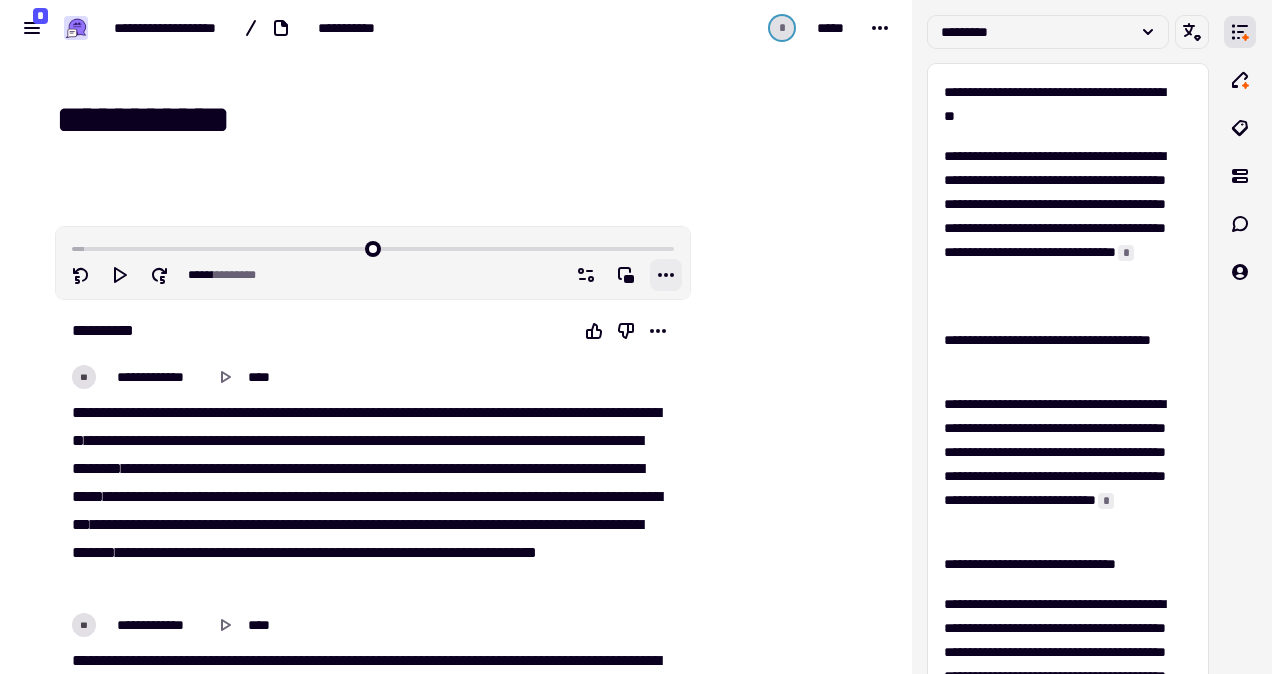 click 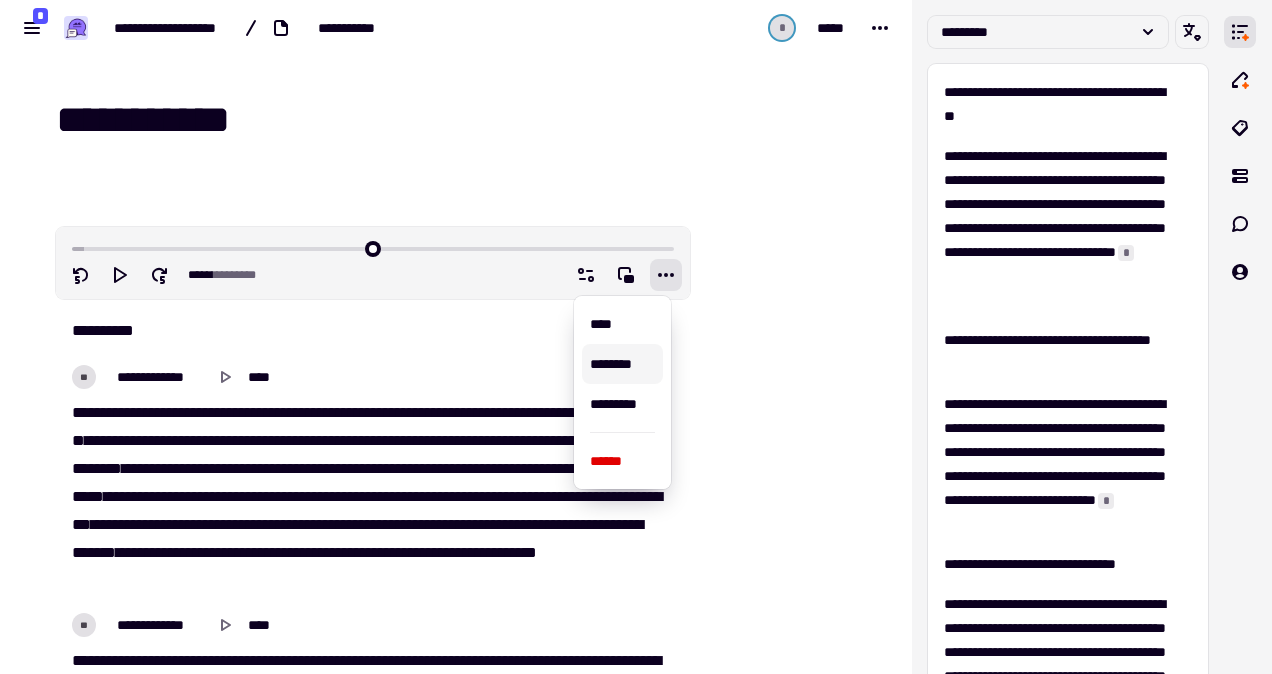 click at bounding box center (787, 13898) 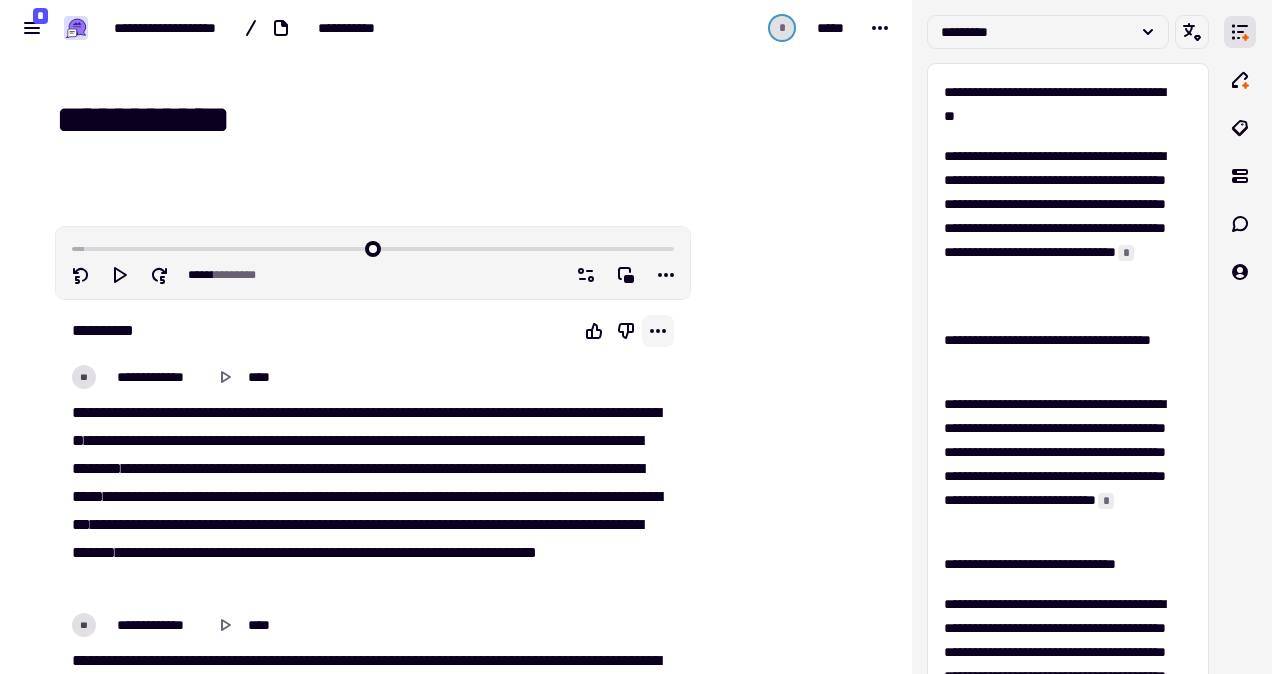 click 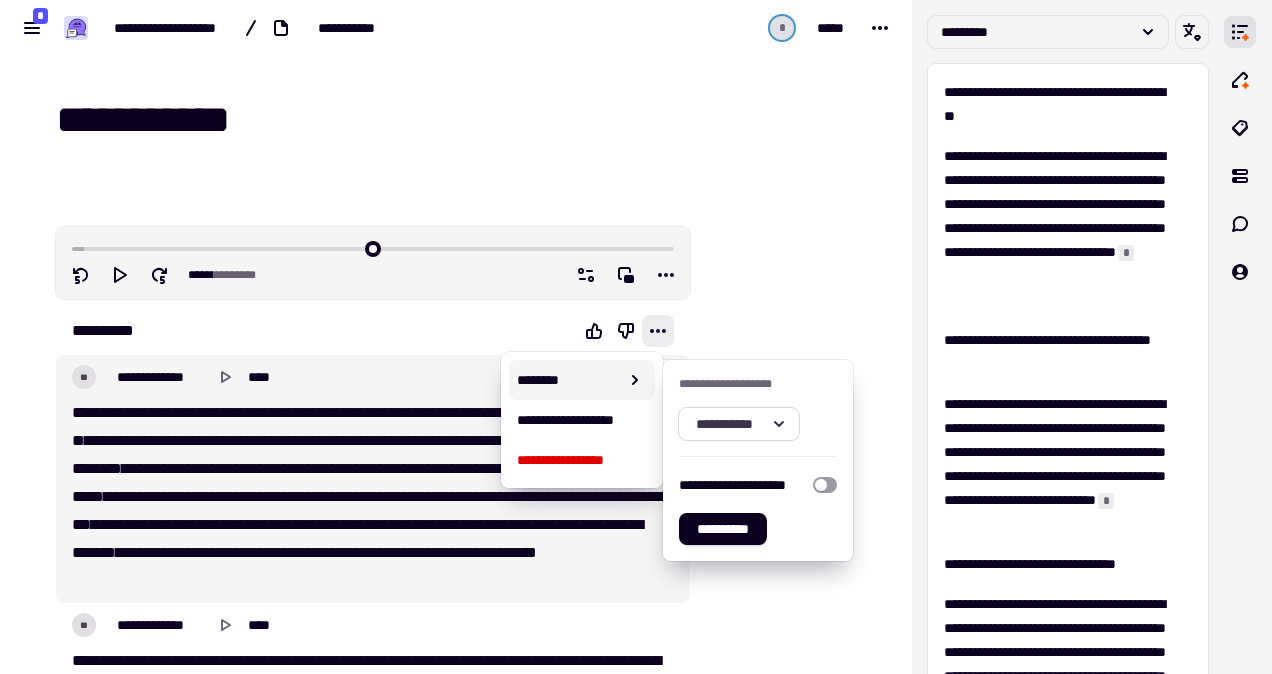 click on "**********" 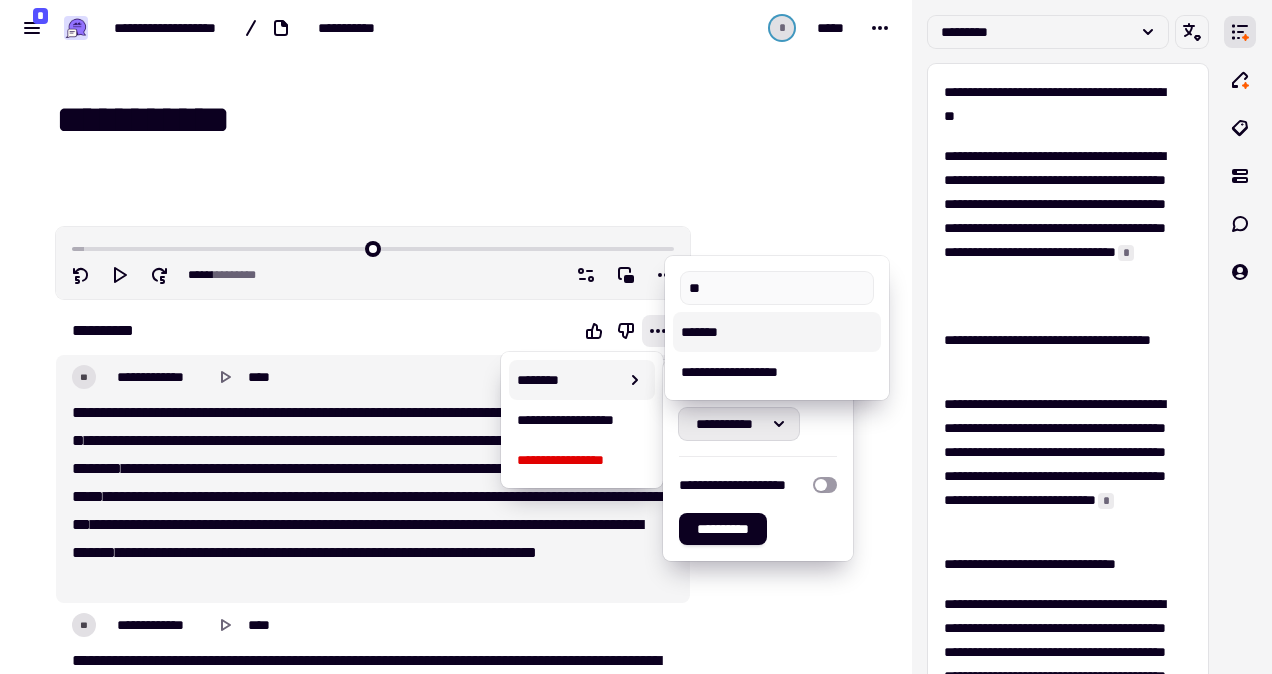 type on "**" 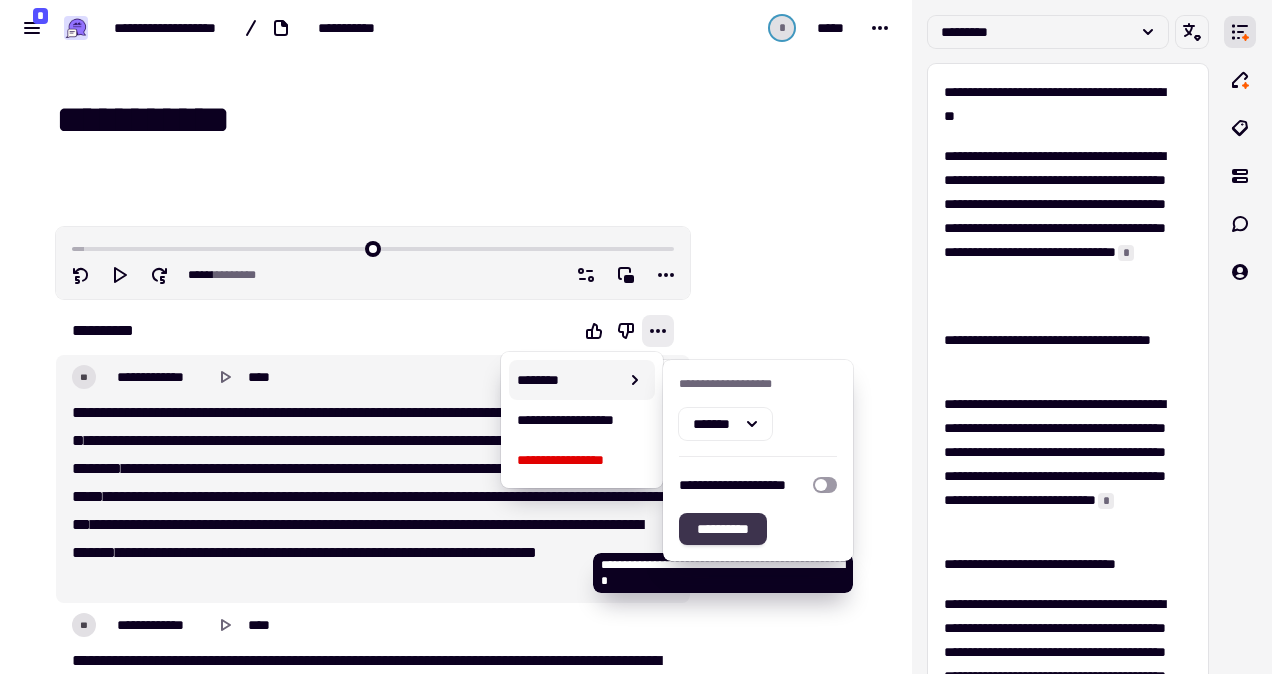 click on "**********" 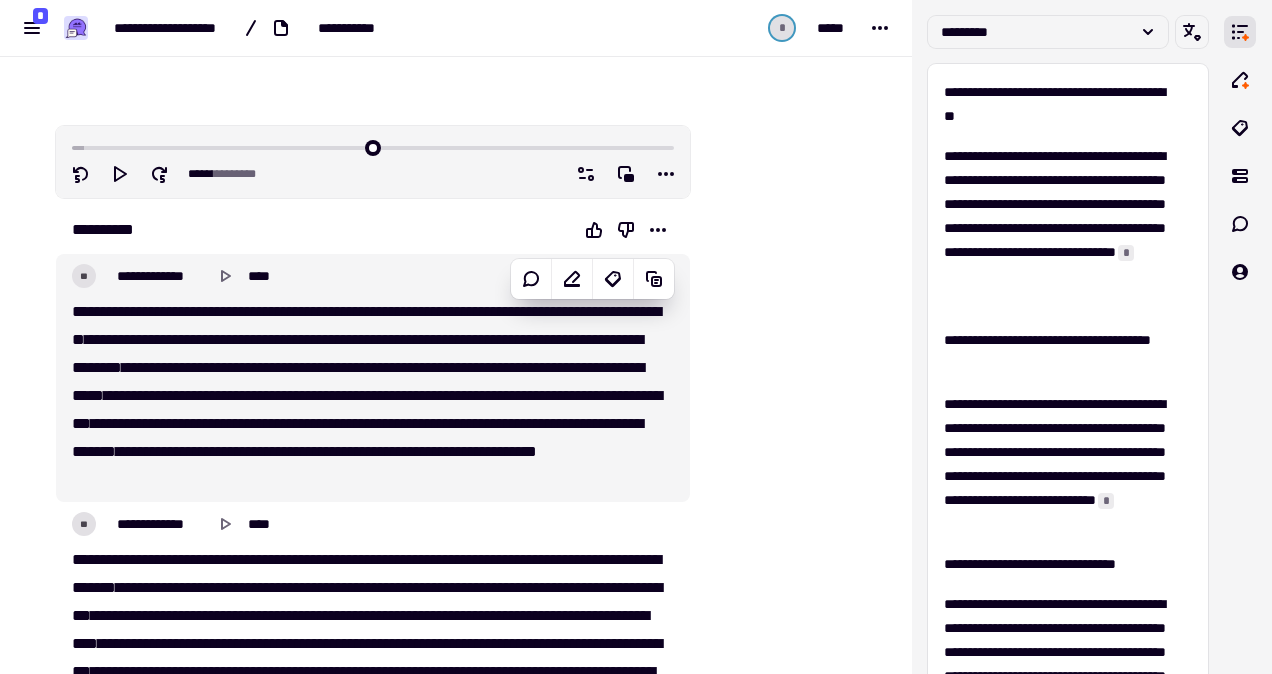 scroll, scrollTop: 102, scrollLeft: 0, axis: vertical 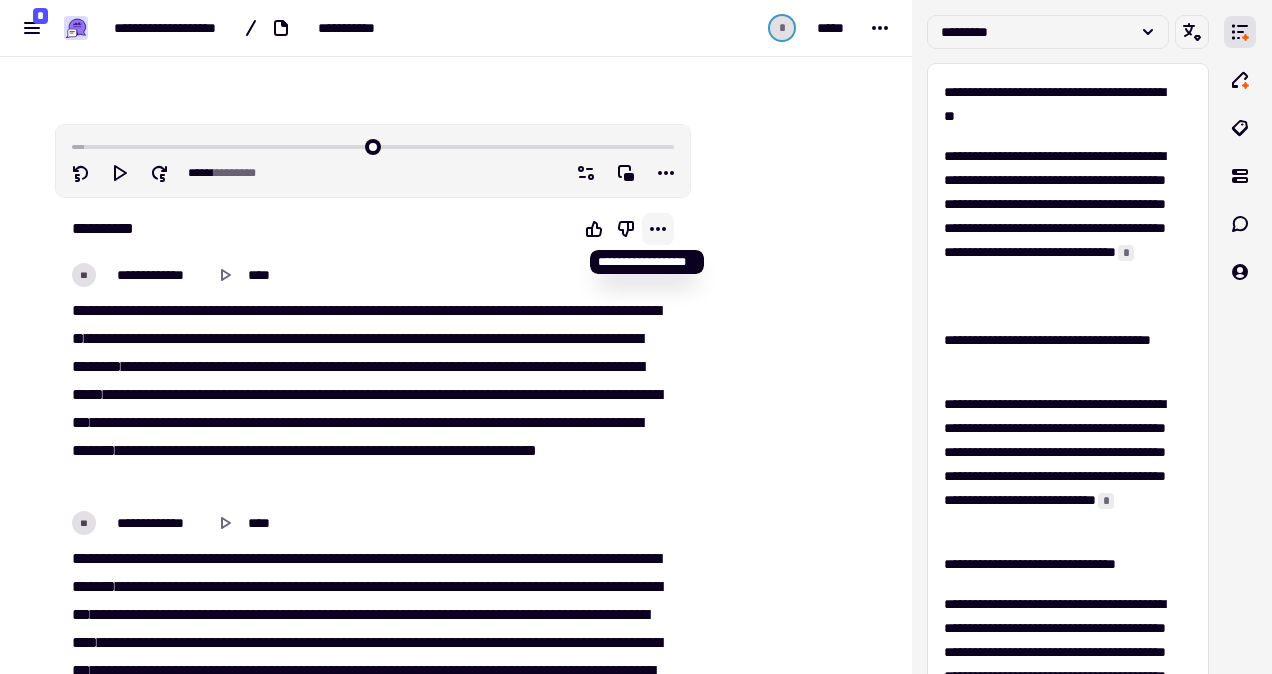 click 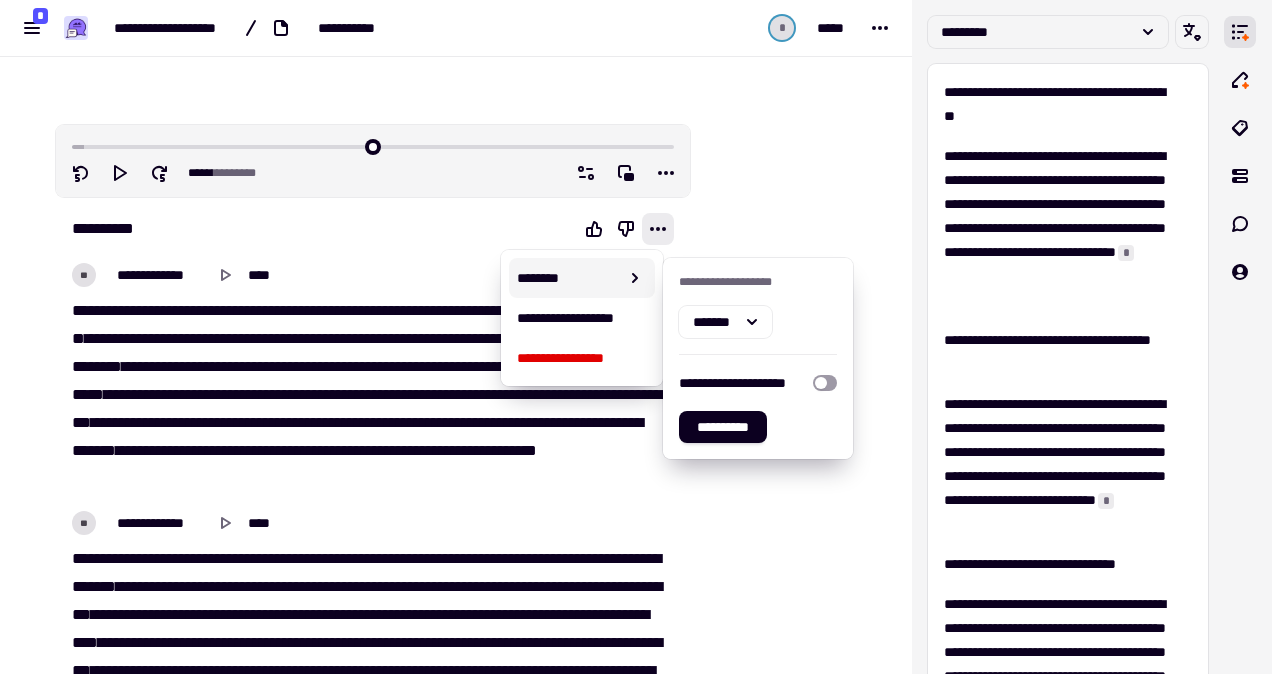 click at bounding box center (787, 13796) 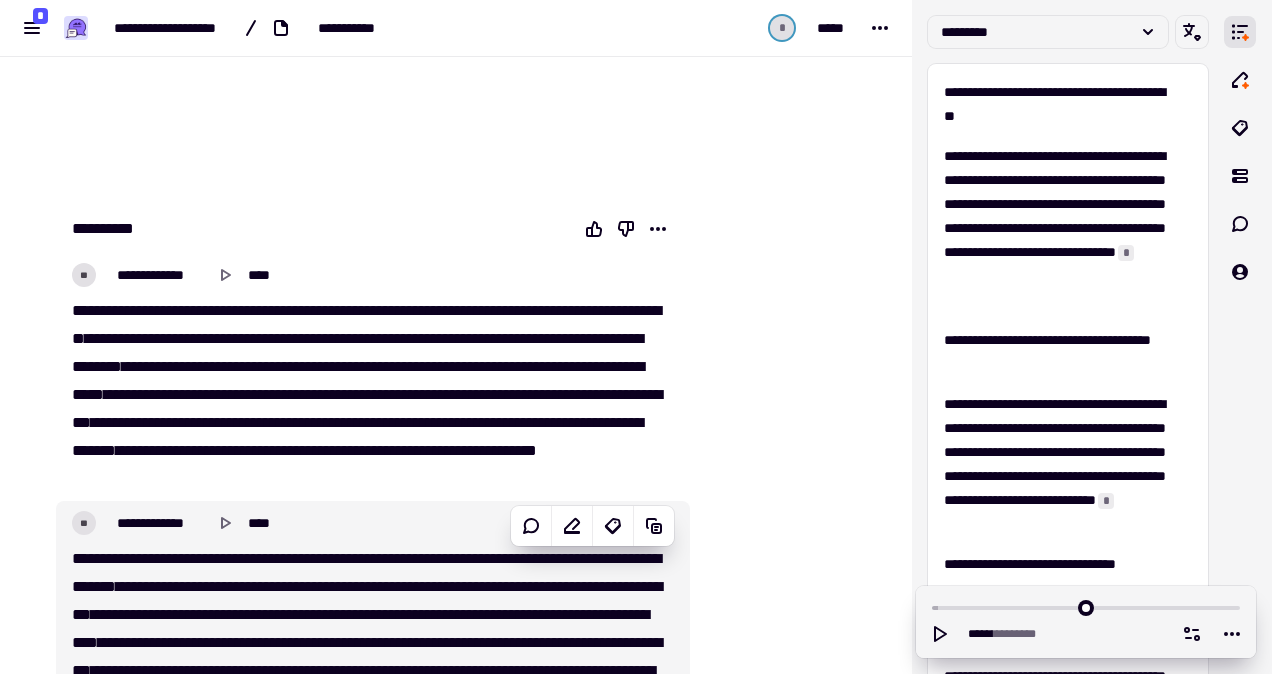 scroll, scrollTop: 244, scrollLeft: 0, axis: vertical 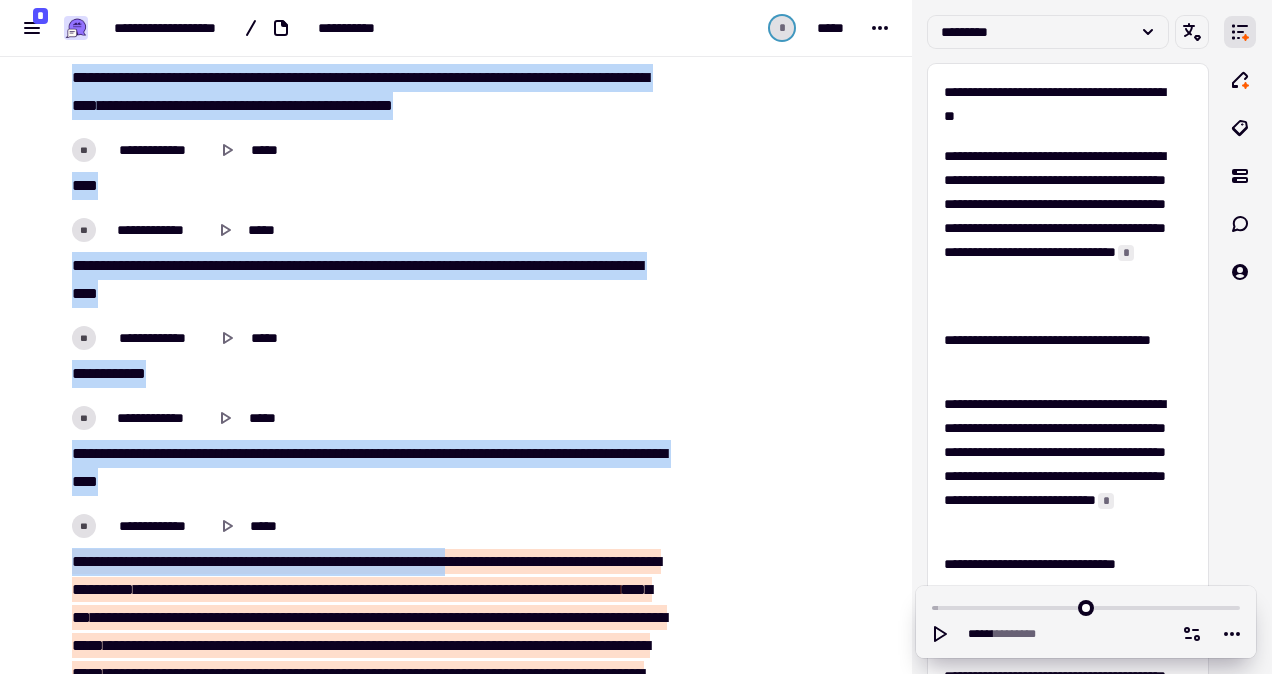 drag, startPoint x: 54, startPoint y: 136, endPoint x: 514, endPoint y: 553, distance: 620.8776 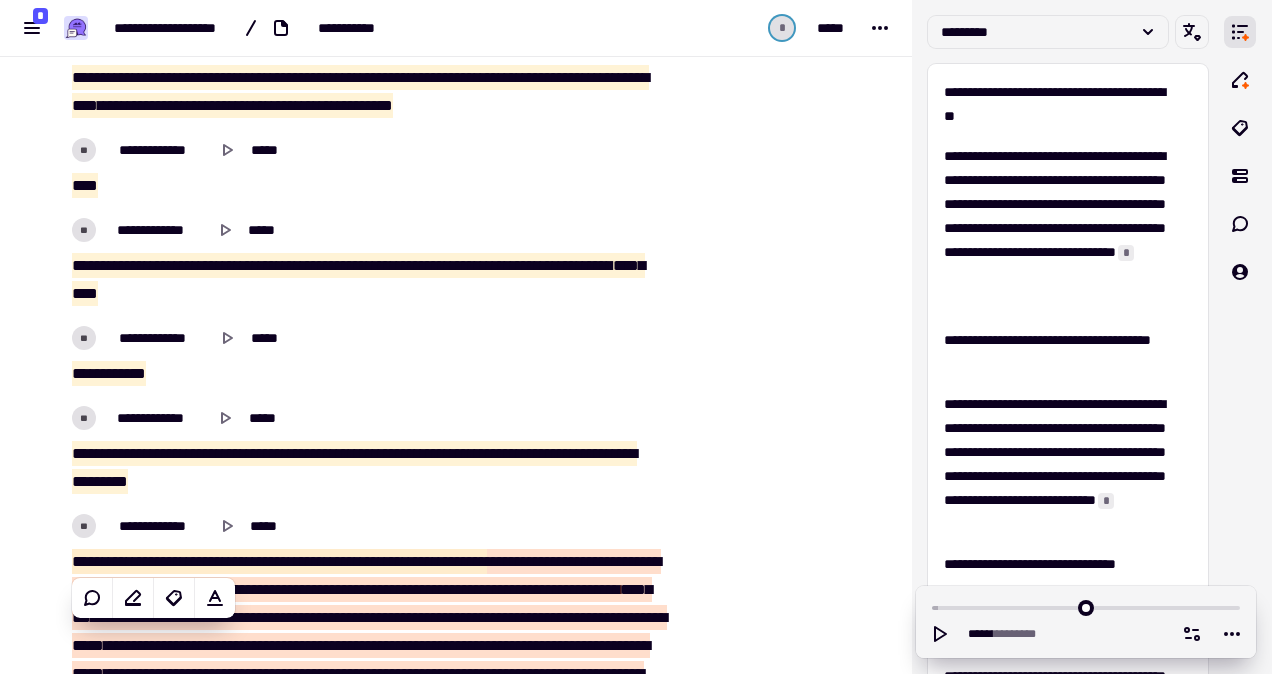 click on "[REDACTED]" at bounding box center (636, 337) 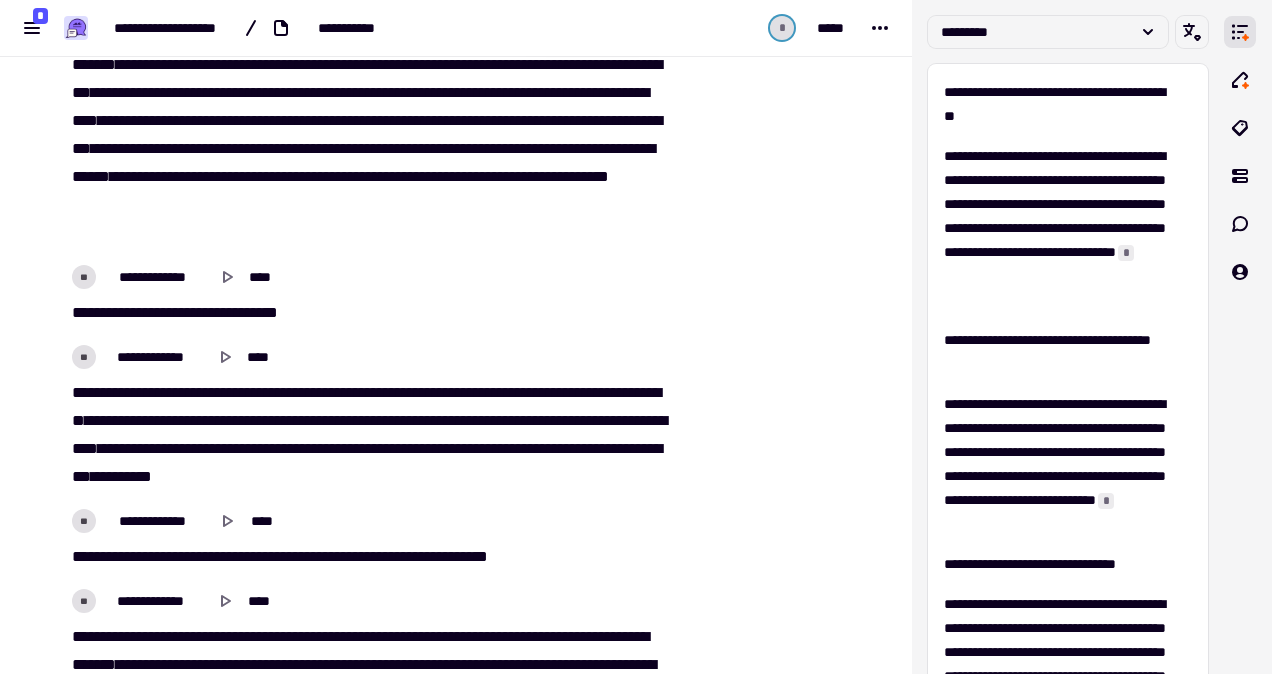 scroll, scrollTop: 0, scrollLeft: 0, axis: both 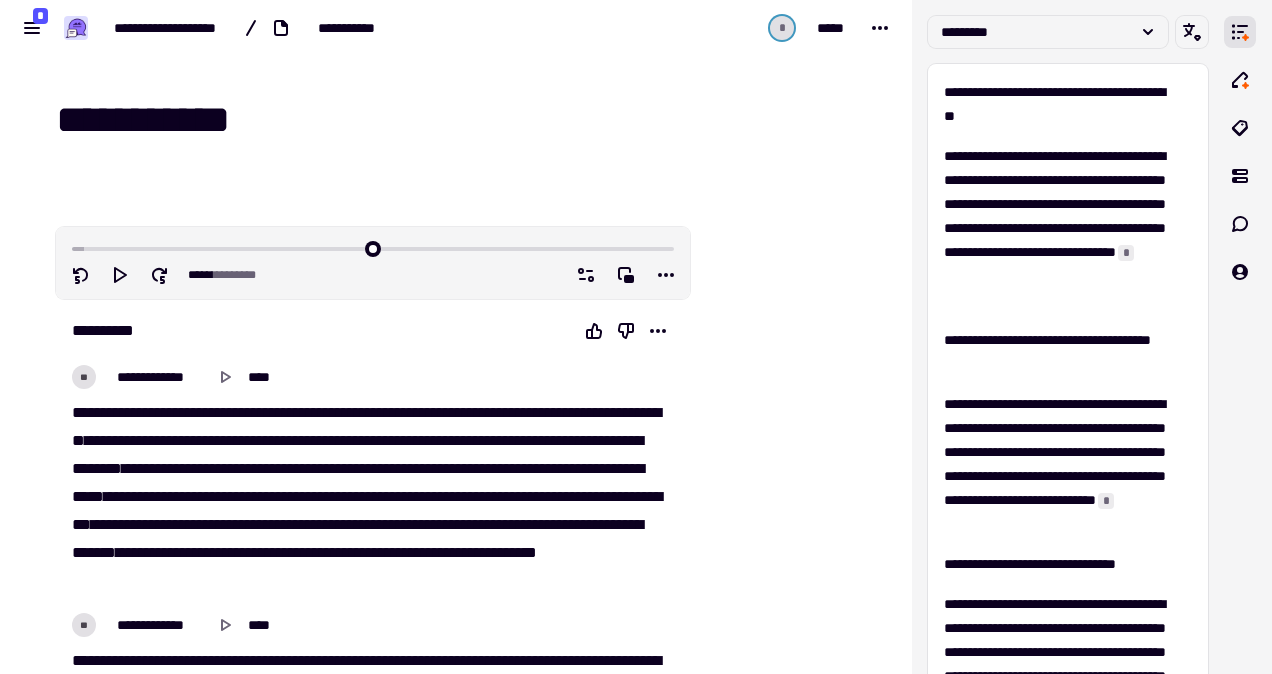 click on "[REDACTED]" at bounding box center [456, 13888] 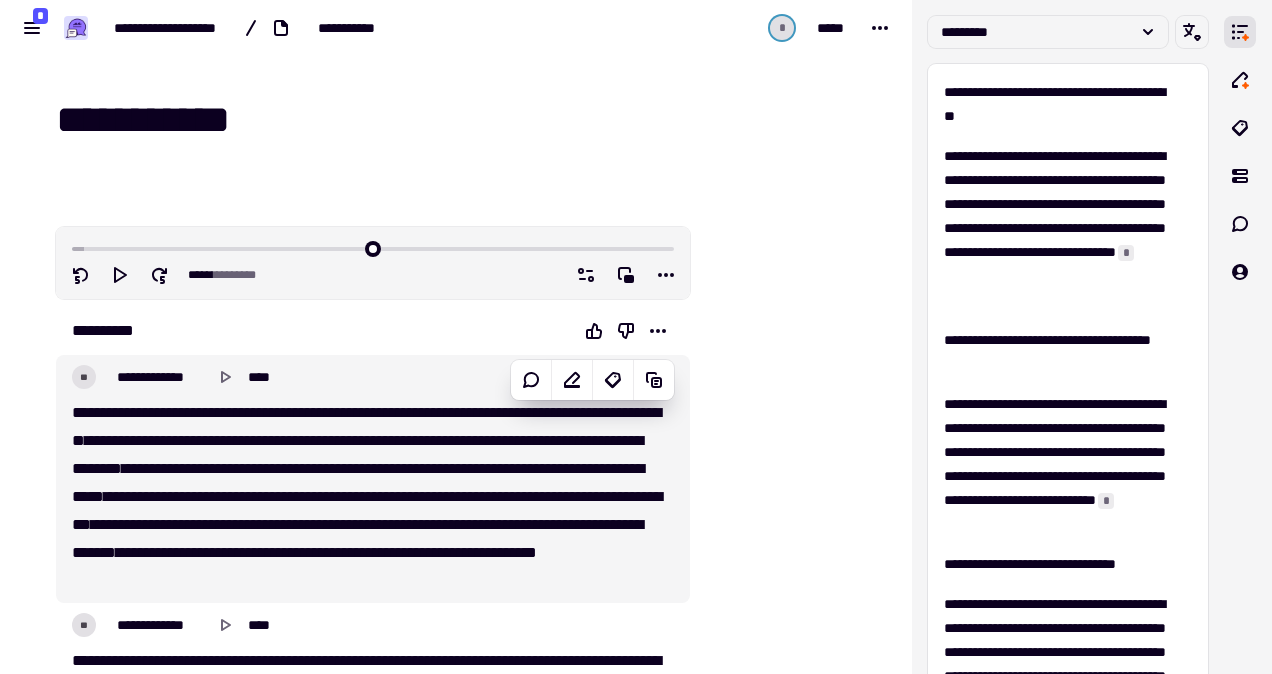 click on "**********" at bounding box center (484, 440) 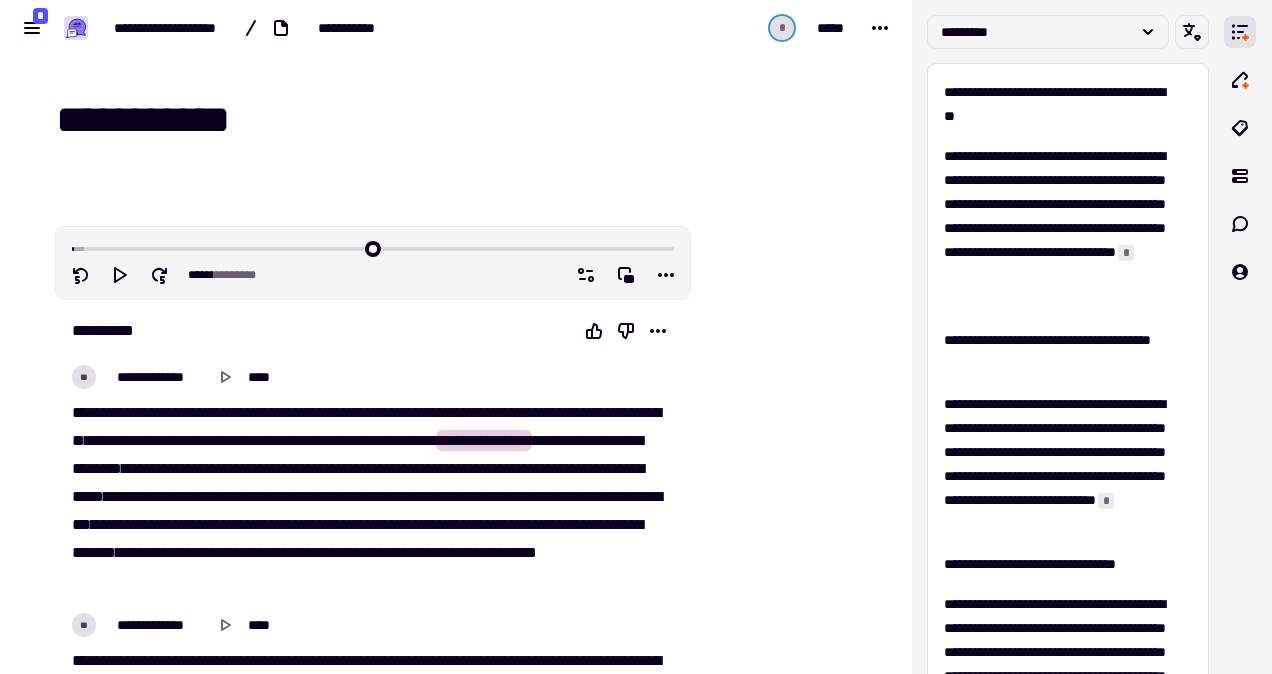 click on "***" at bounding box center [118, 412] 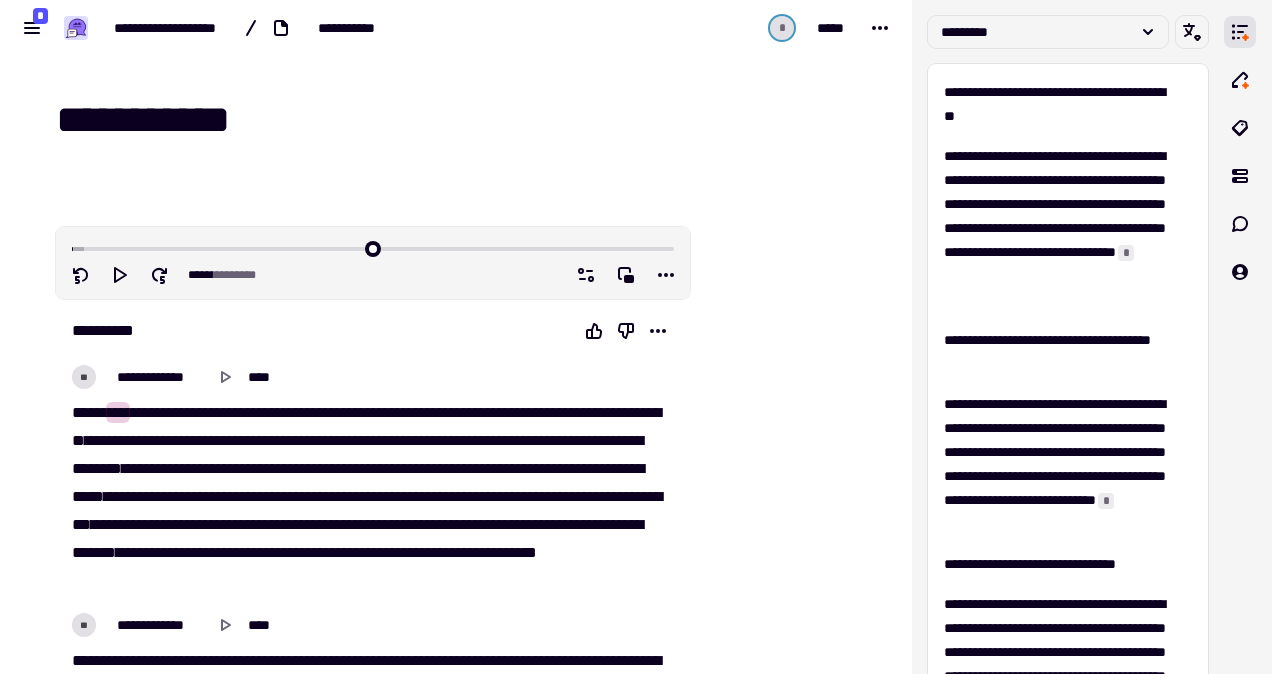click on "[REDACTED]" at bounding box center [636, 337] 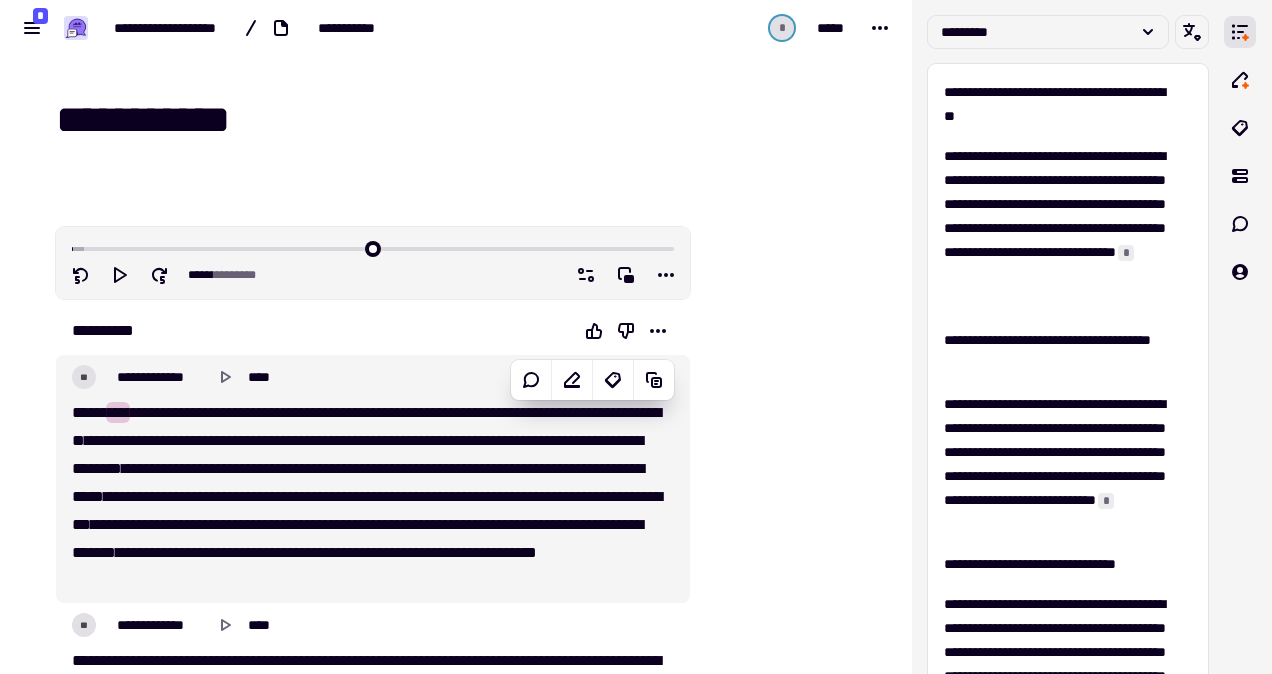 click on "[REDACTED] [LASTNAME] [REDACTED]" at bounding box center (361, 13914) 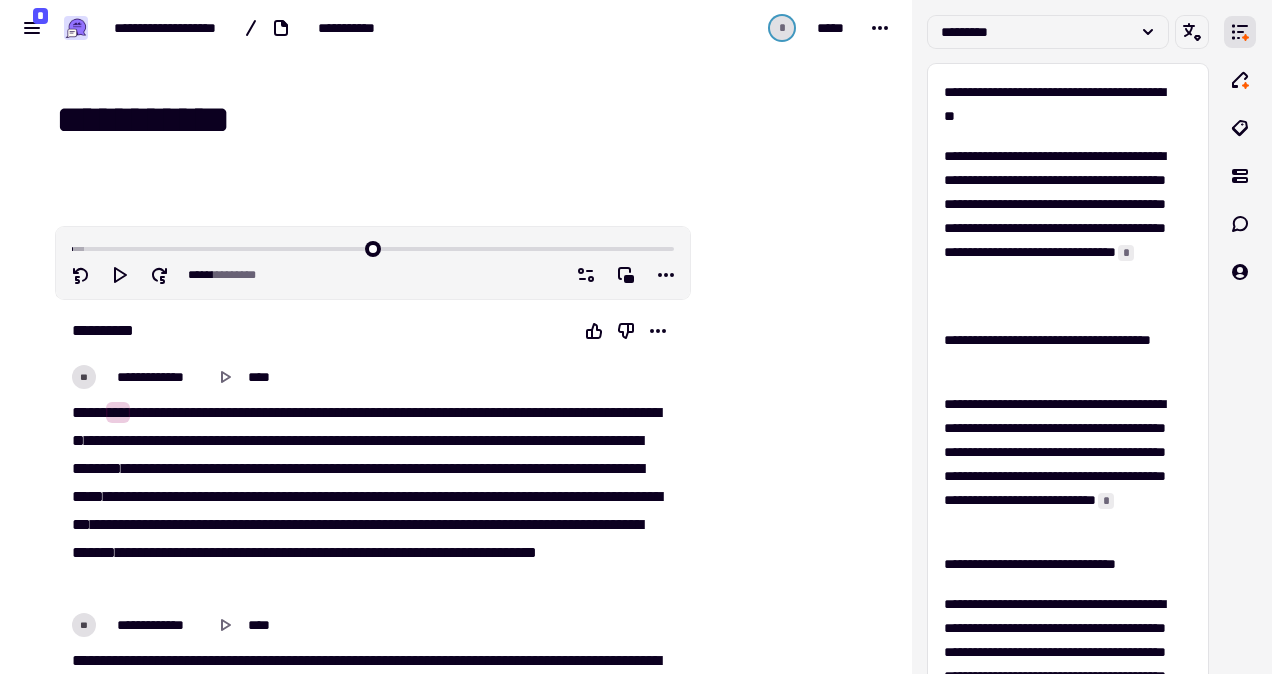 type on "****" 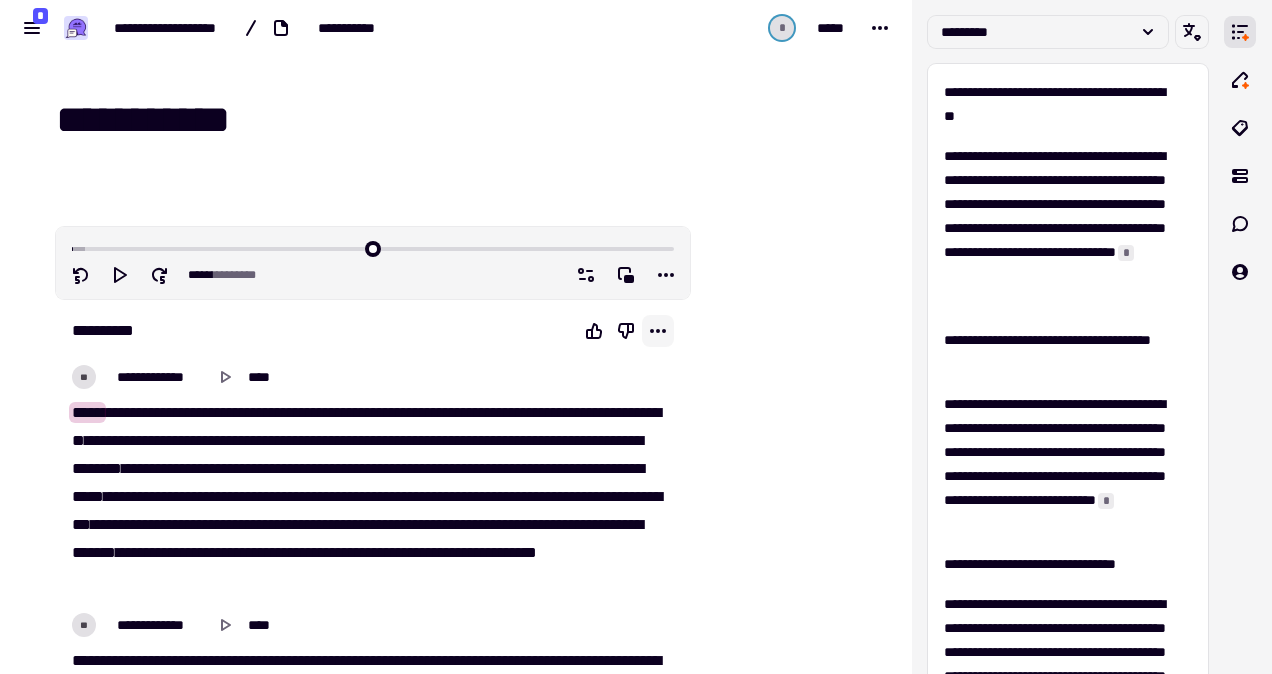 click 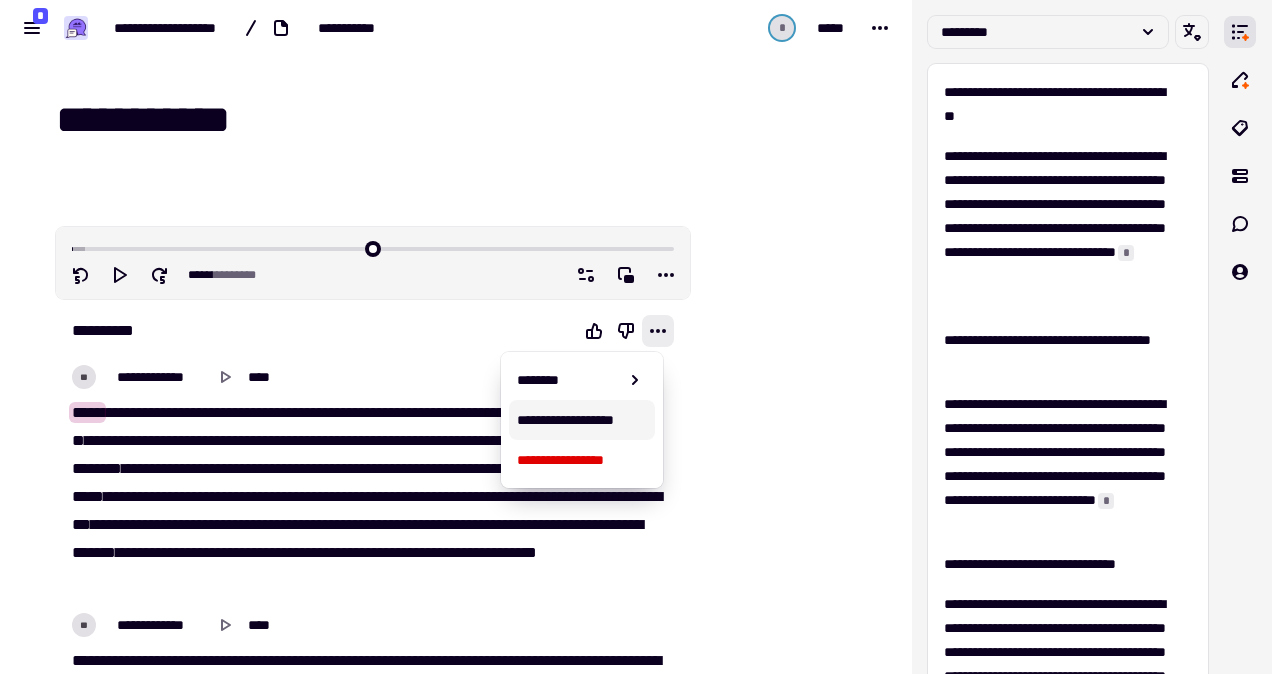 click on "**********" at bounding box center (581, 420) 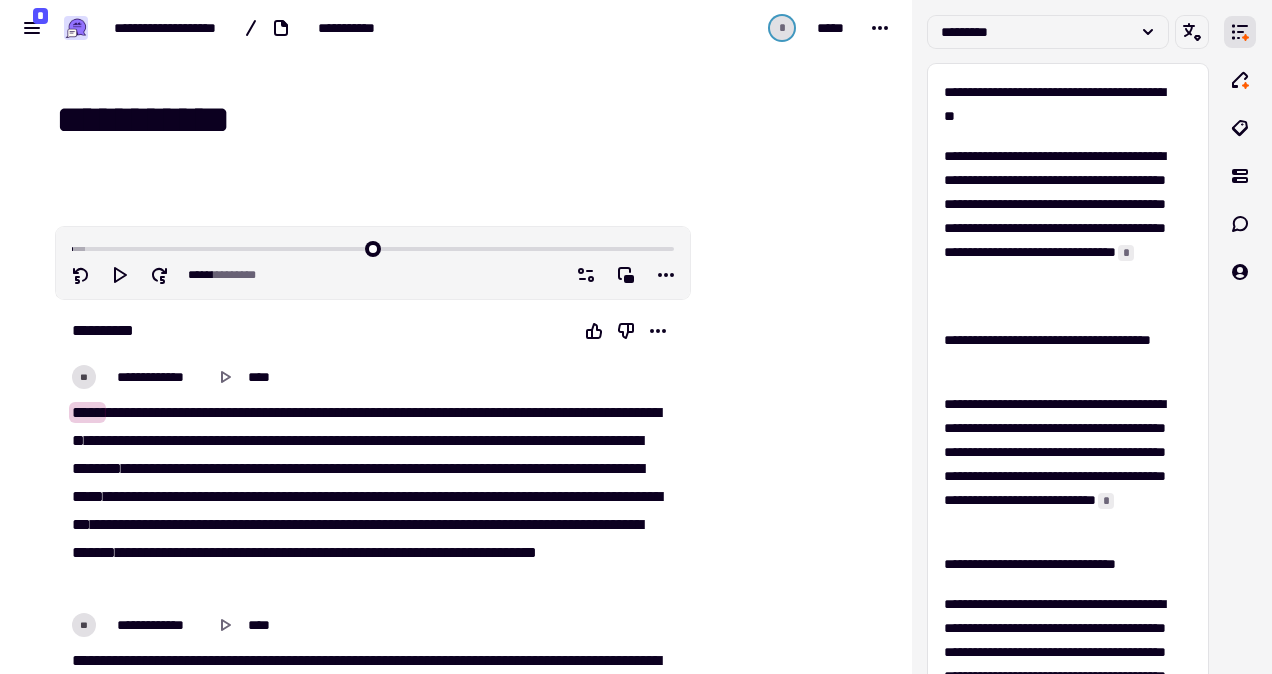 drag, startPoint x: 64, startPoint y: 373, endPoint x: 241, endPoint y: 467, distance: 200.41208 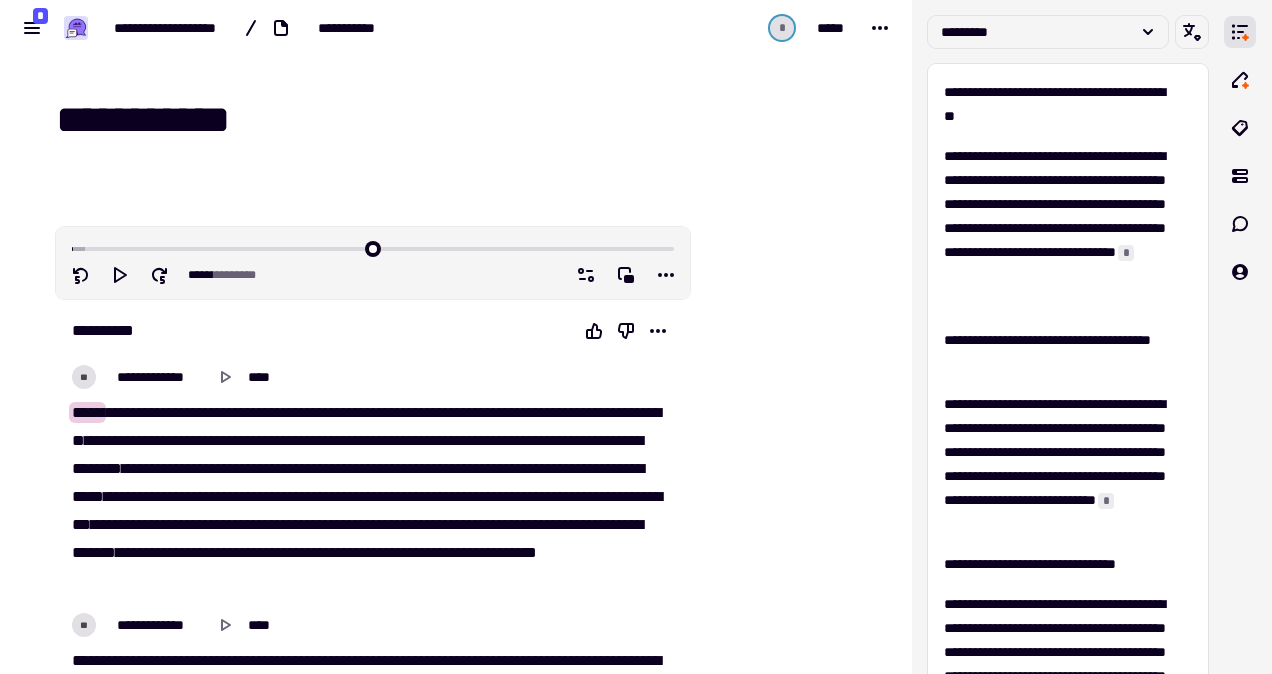 click on "[REDACTED]" at bounding box center [373, 479] 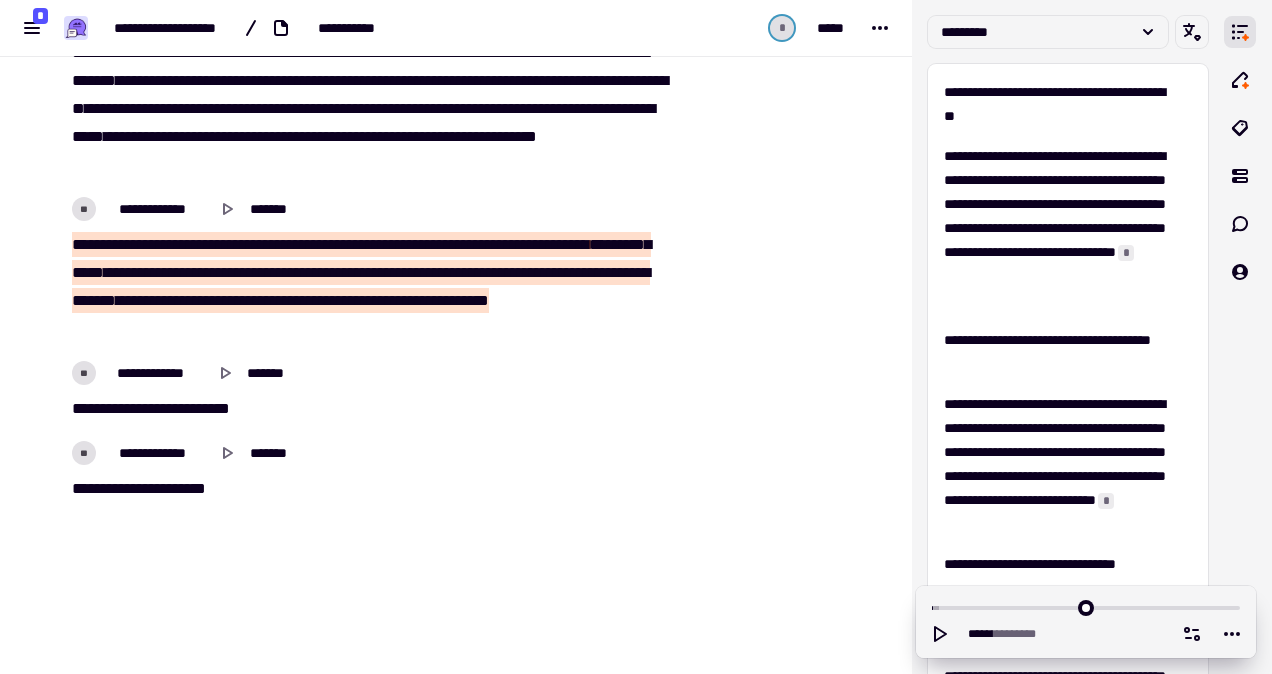 scroll, scrollTop: 27044, scrollLeft: 0, axis: vertical 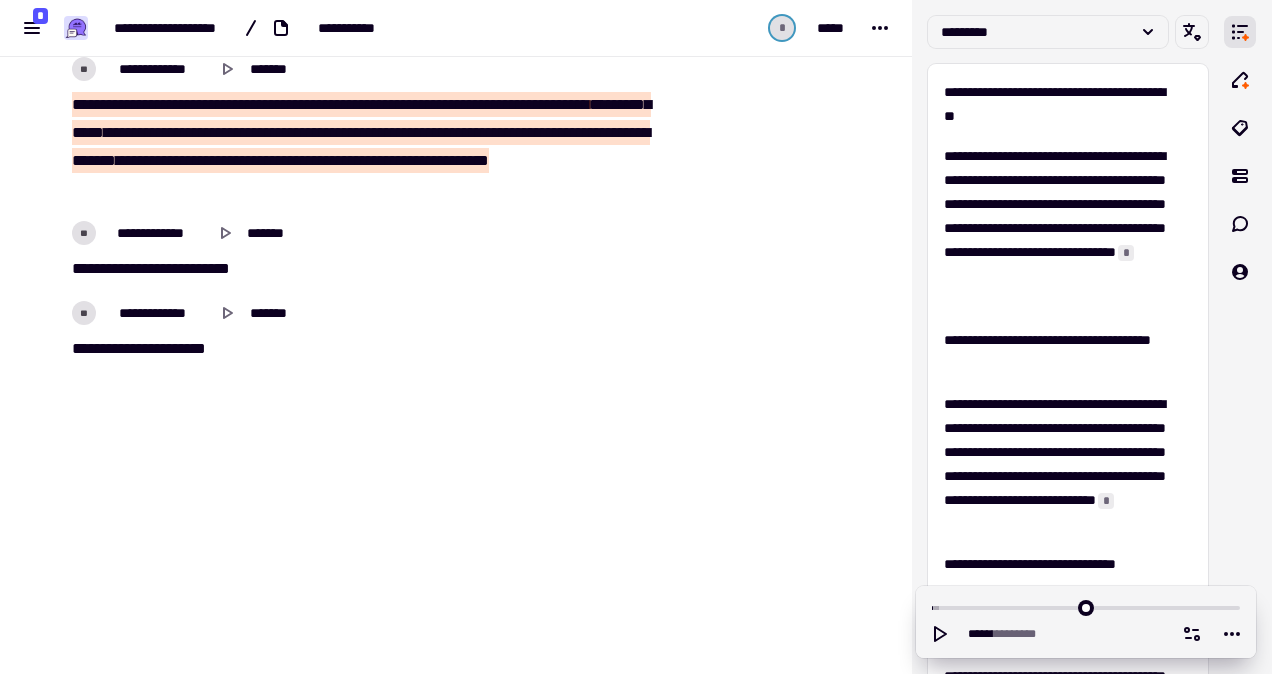 drag, startPoint x: 62, startPoint y: 414, endPoint x: 332, endPoint y: 725, distance: 411.8507 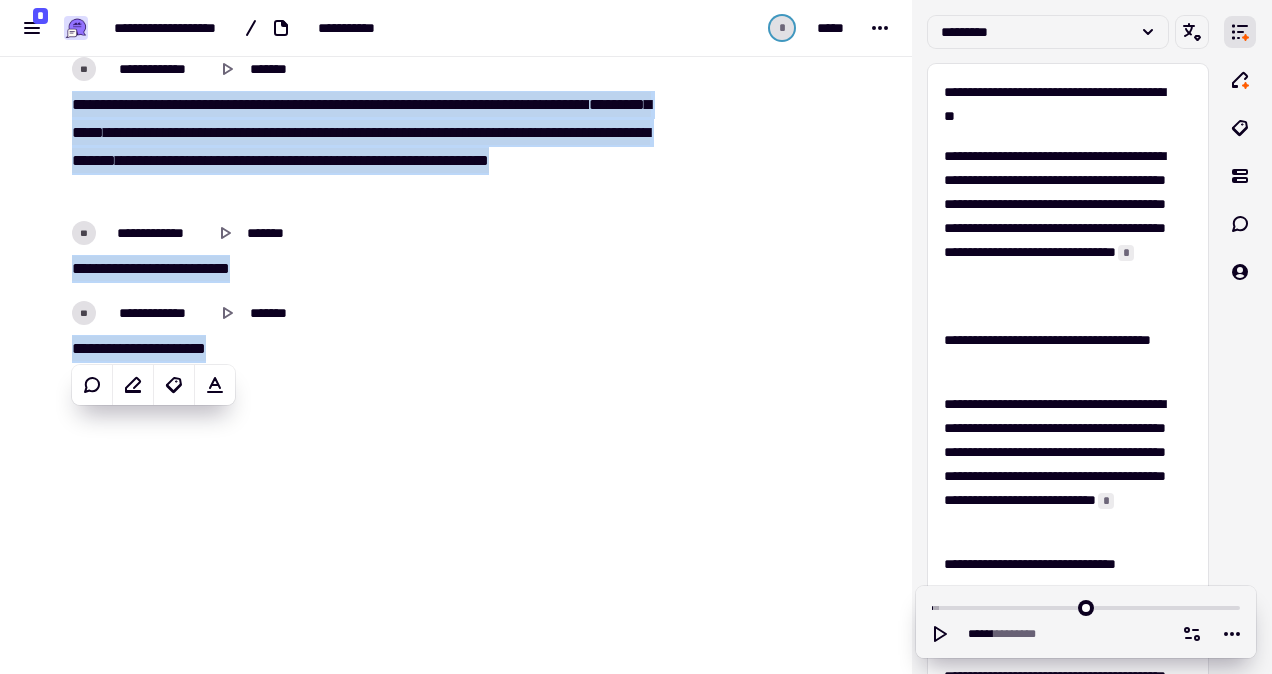 copy on "[REDACTED]" 